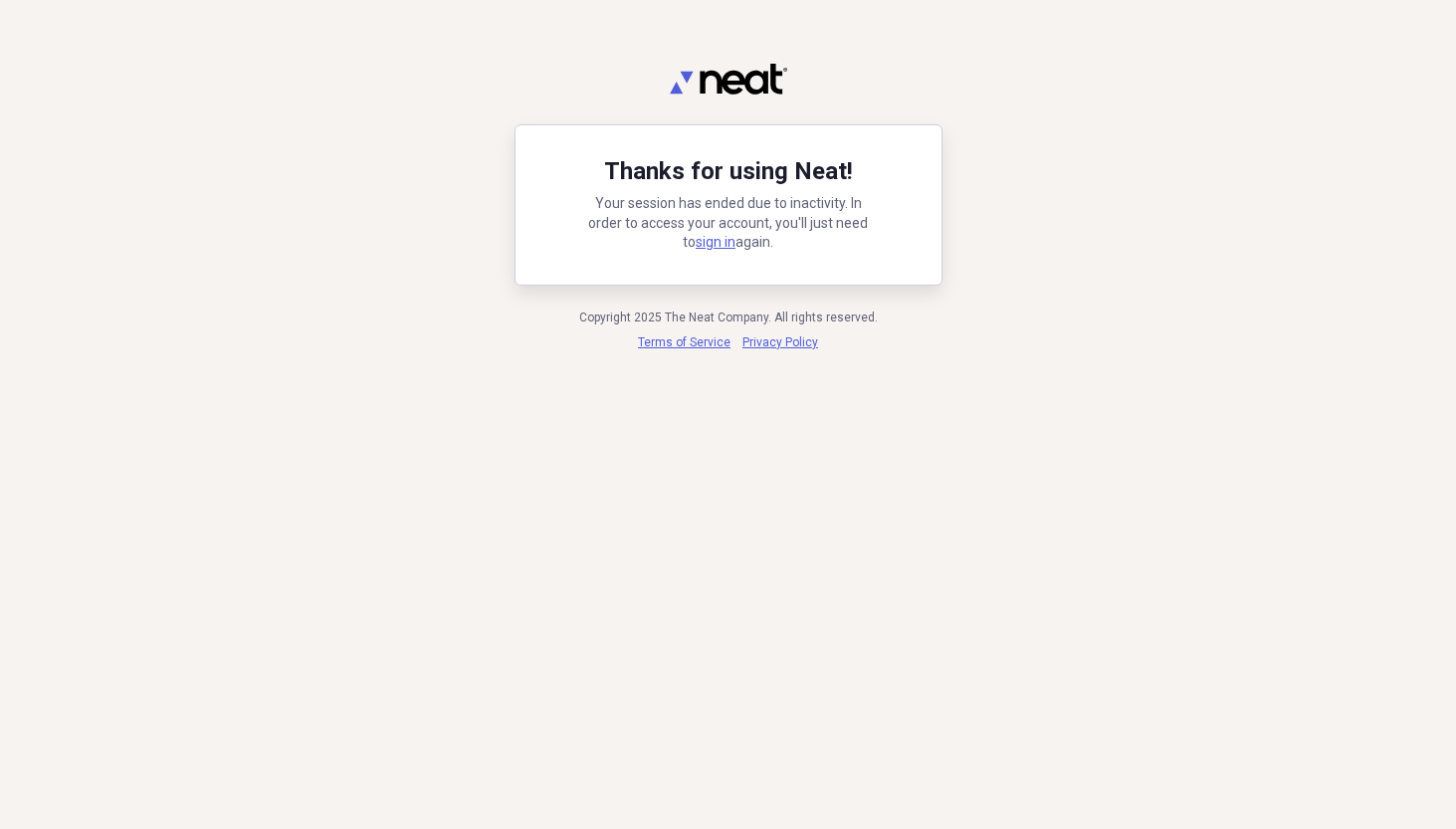 scroll, scrollTop: 0, scrollLeft: 0, axis: both 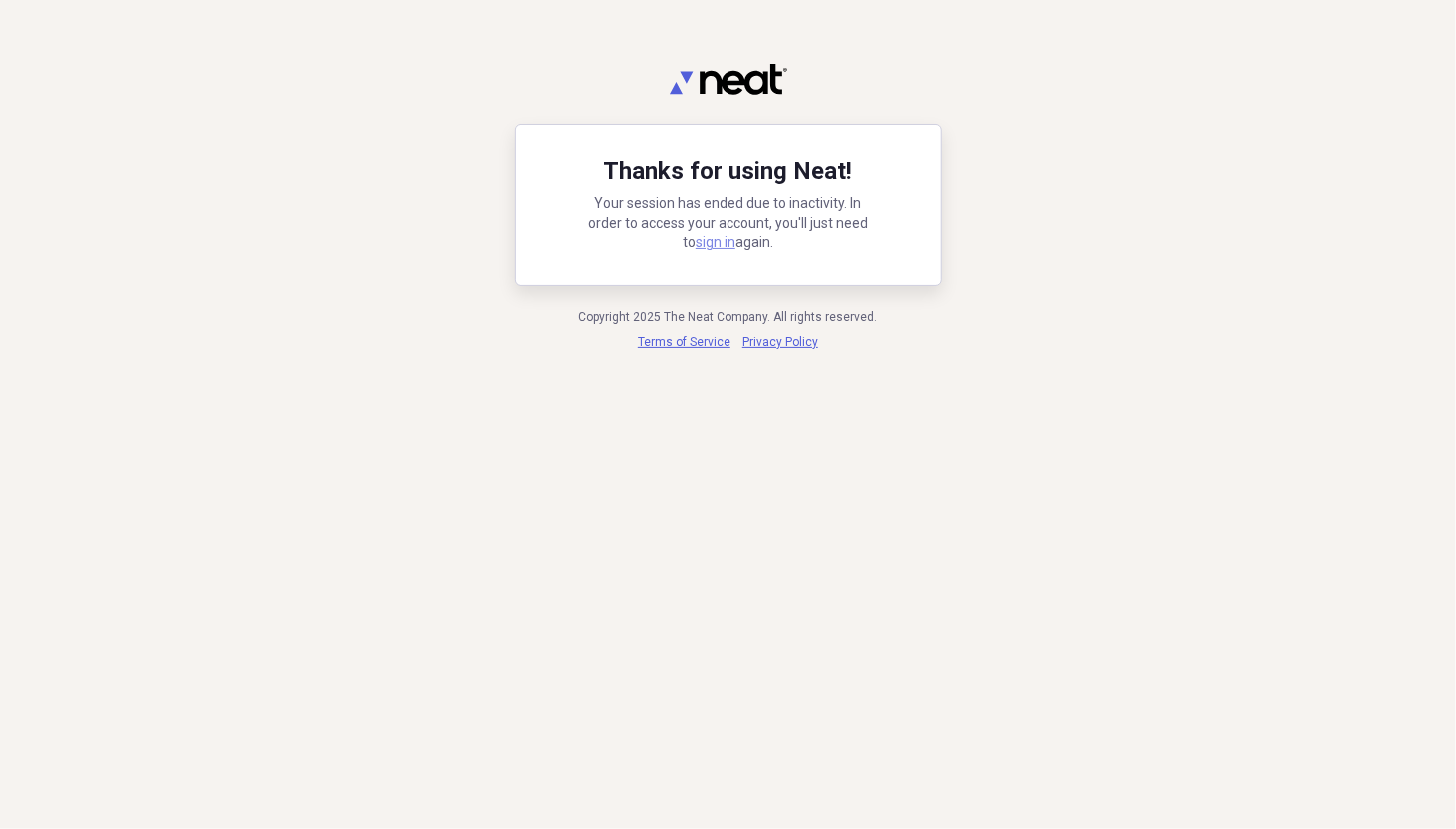 click on "sign in" at bounding box center (716, 242) 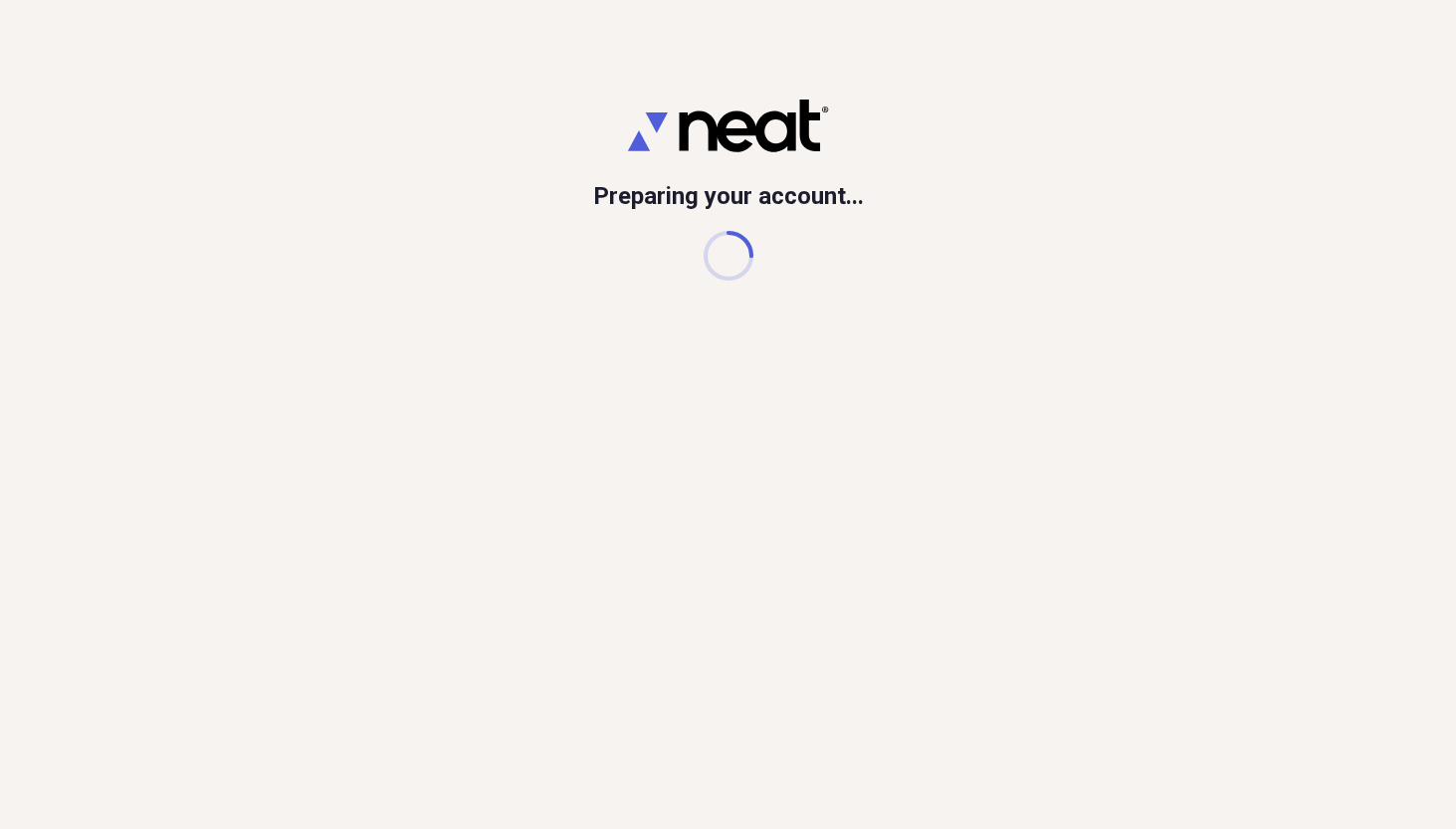 scroll, scrollTop: 0, scrollLeft: 0, axis: both 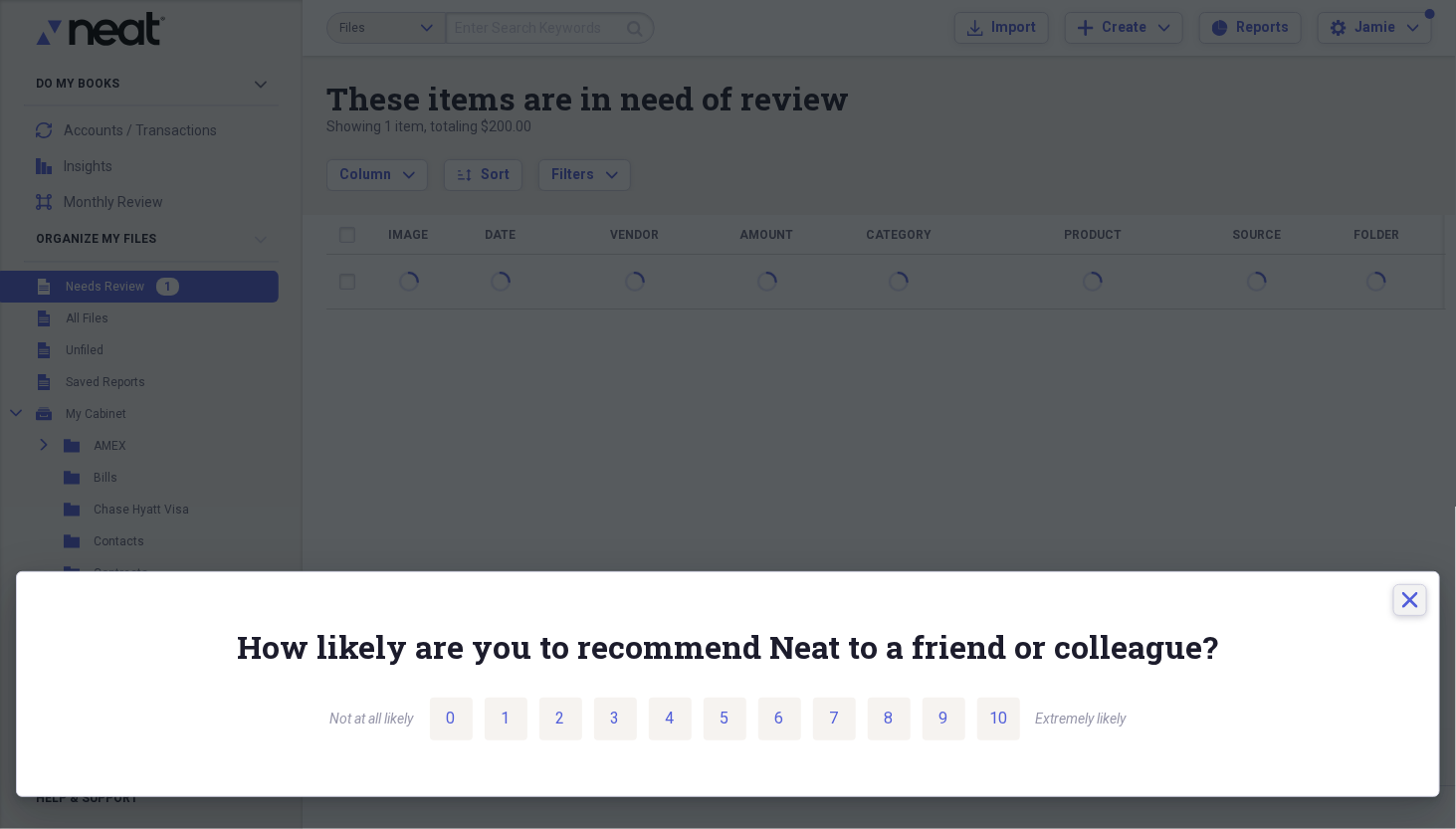 click on "Close" 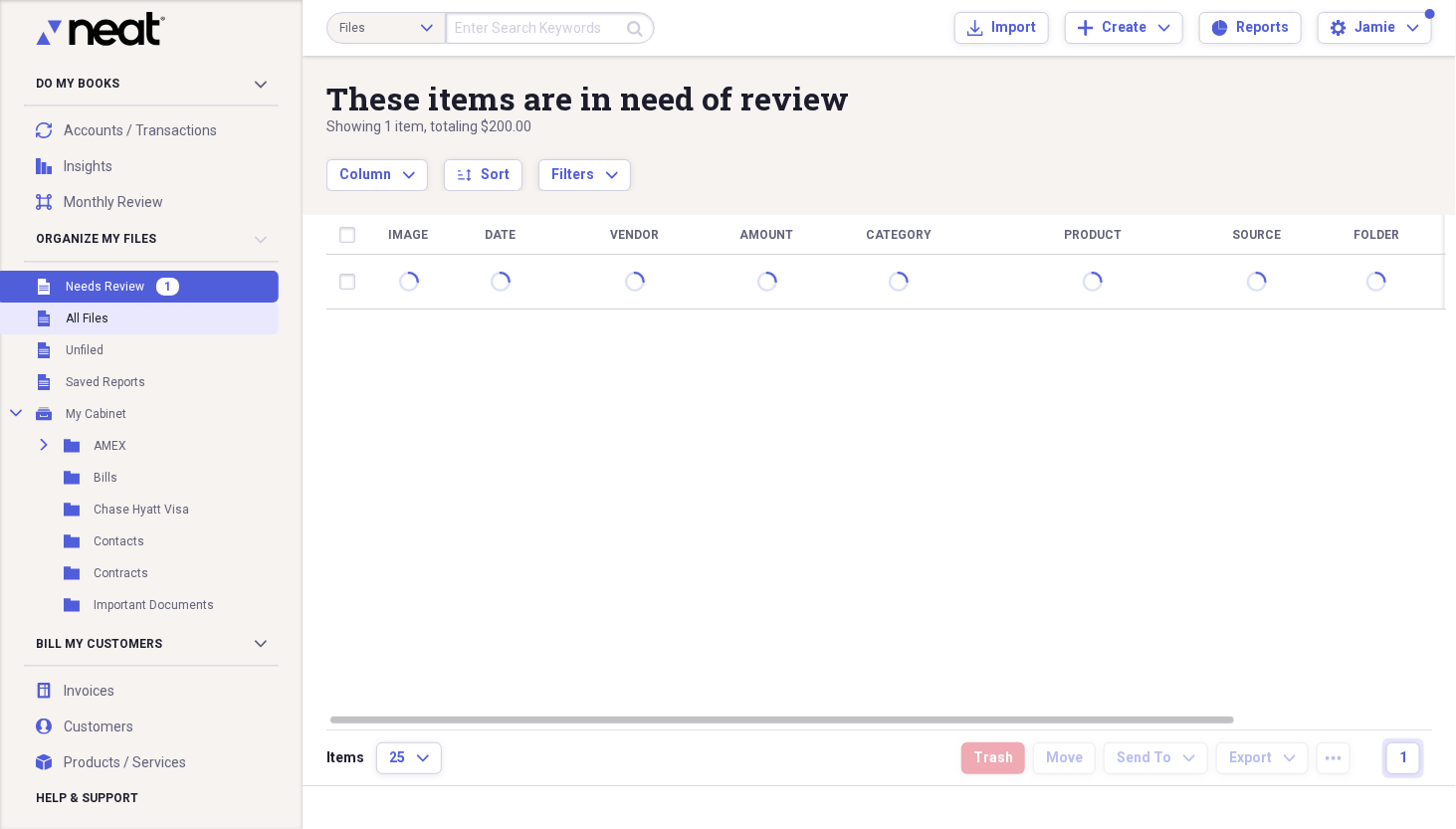 click on "Unfiled All Files" at bounding box center [137, 318] 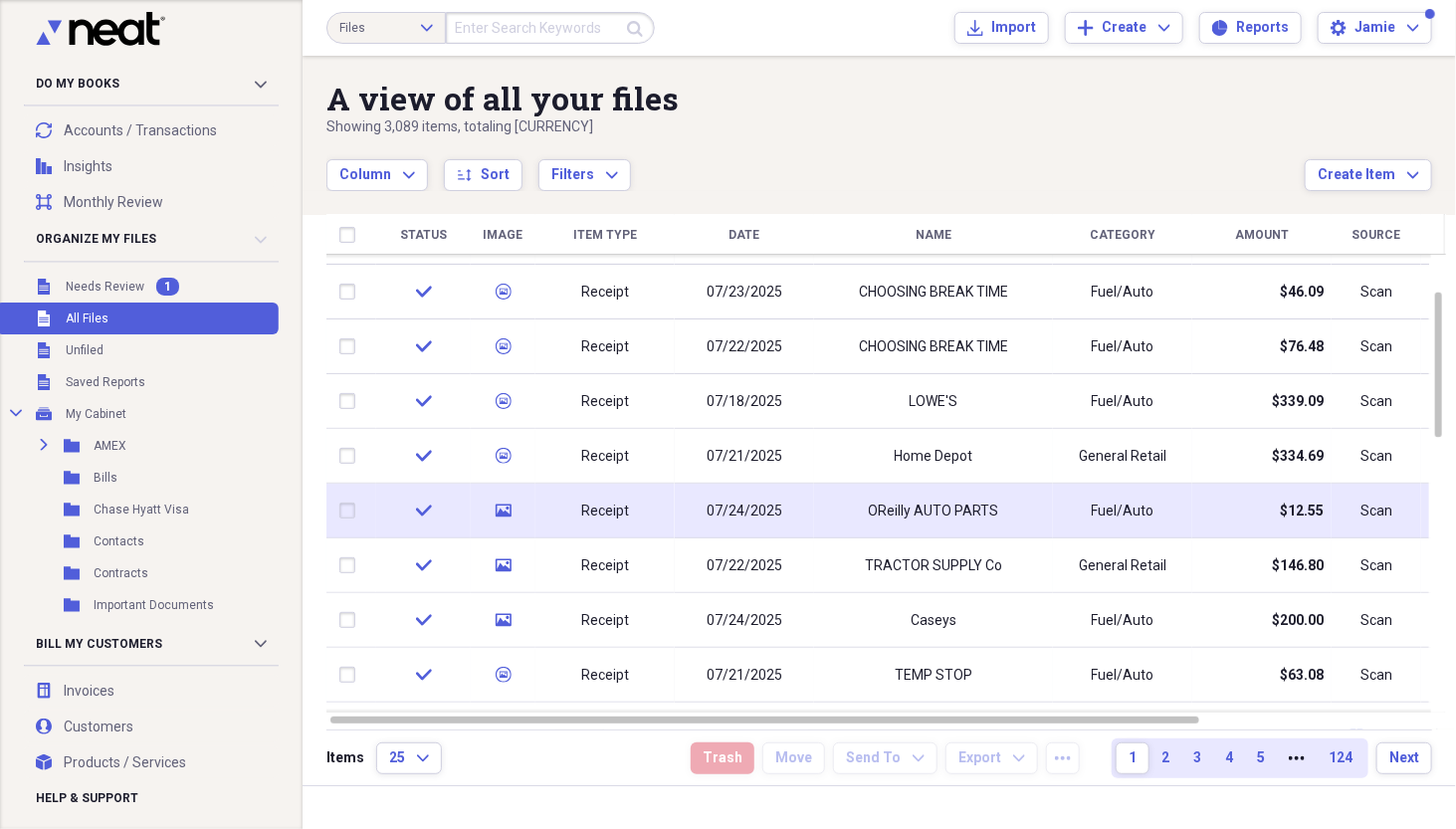 click on "07/24/2025" at bounding box center [744, 512] 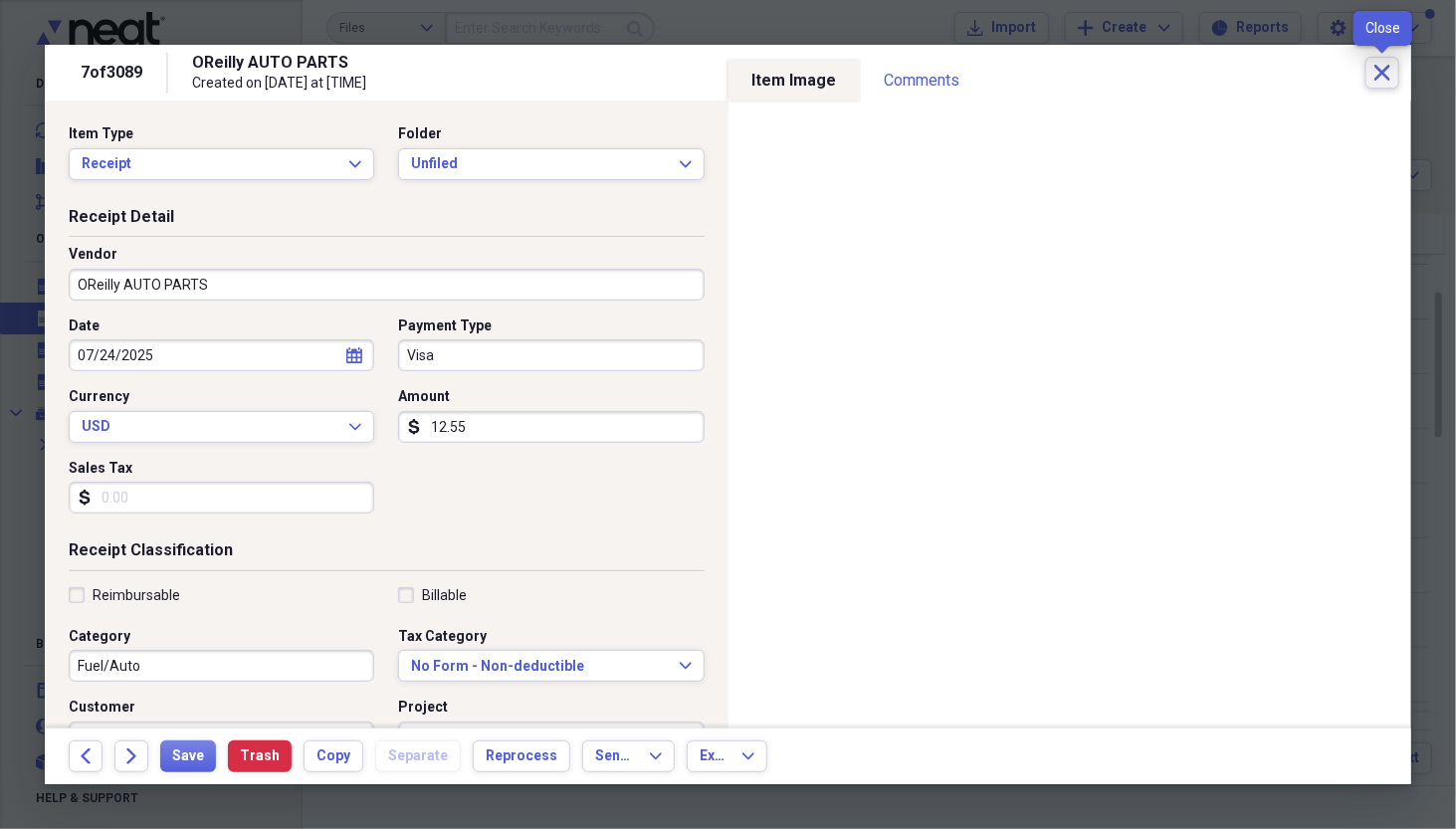 click on "Close" 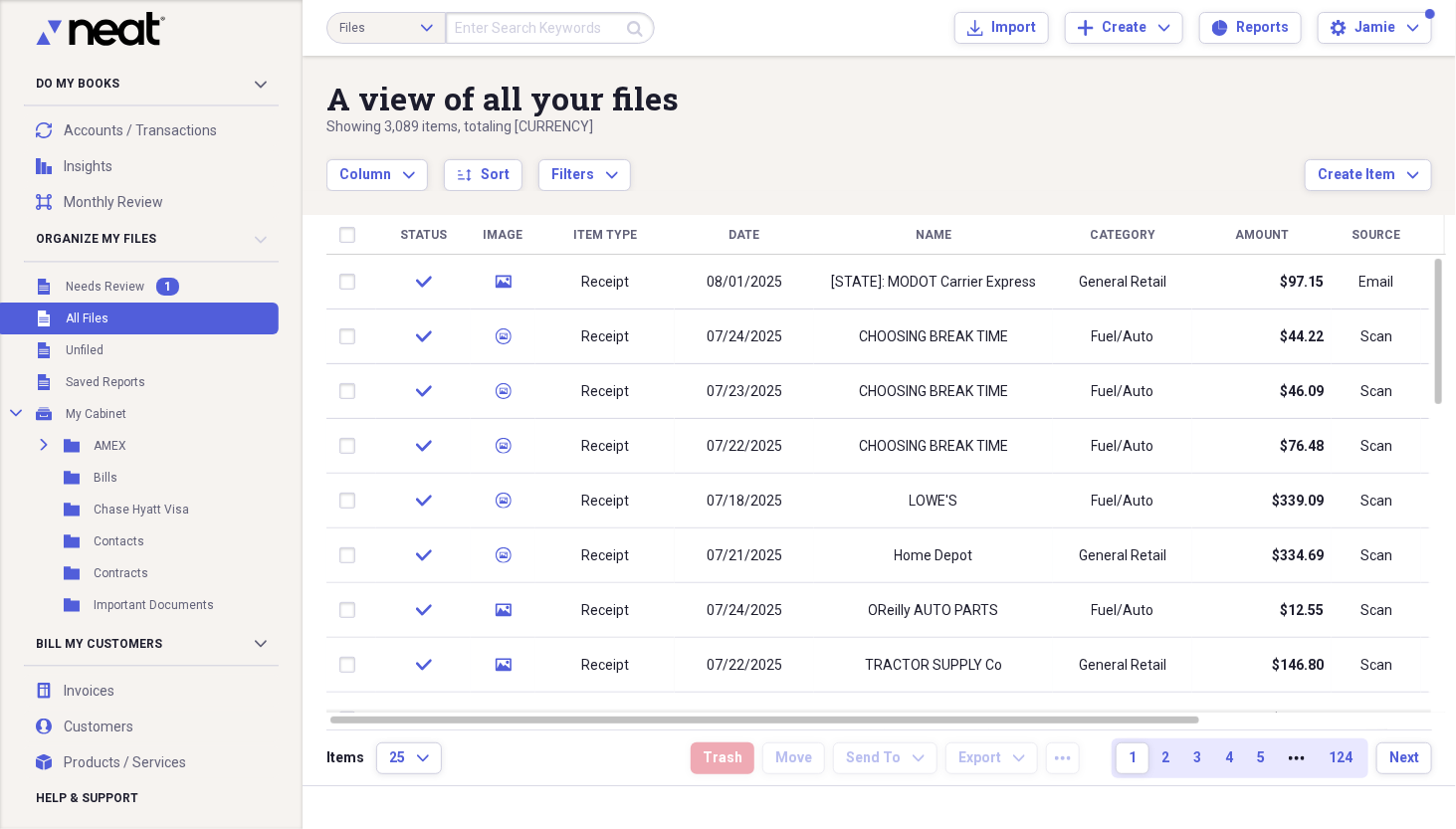 click on "Expand" 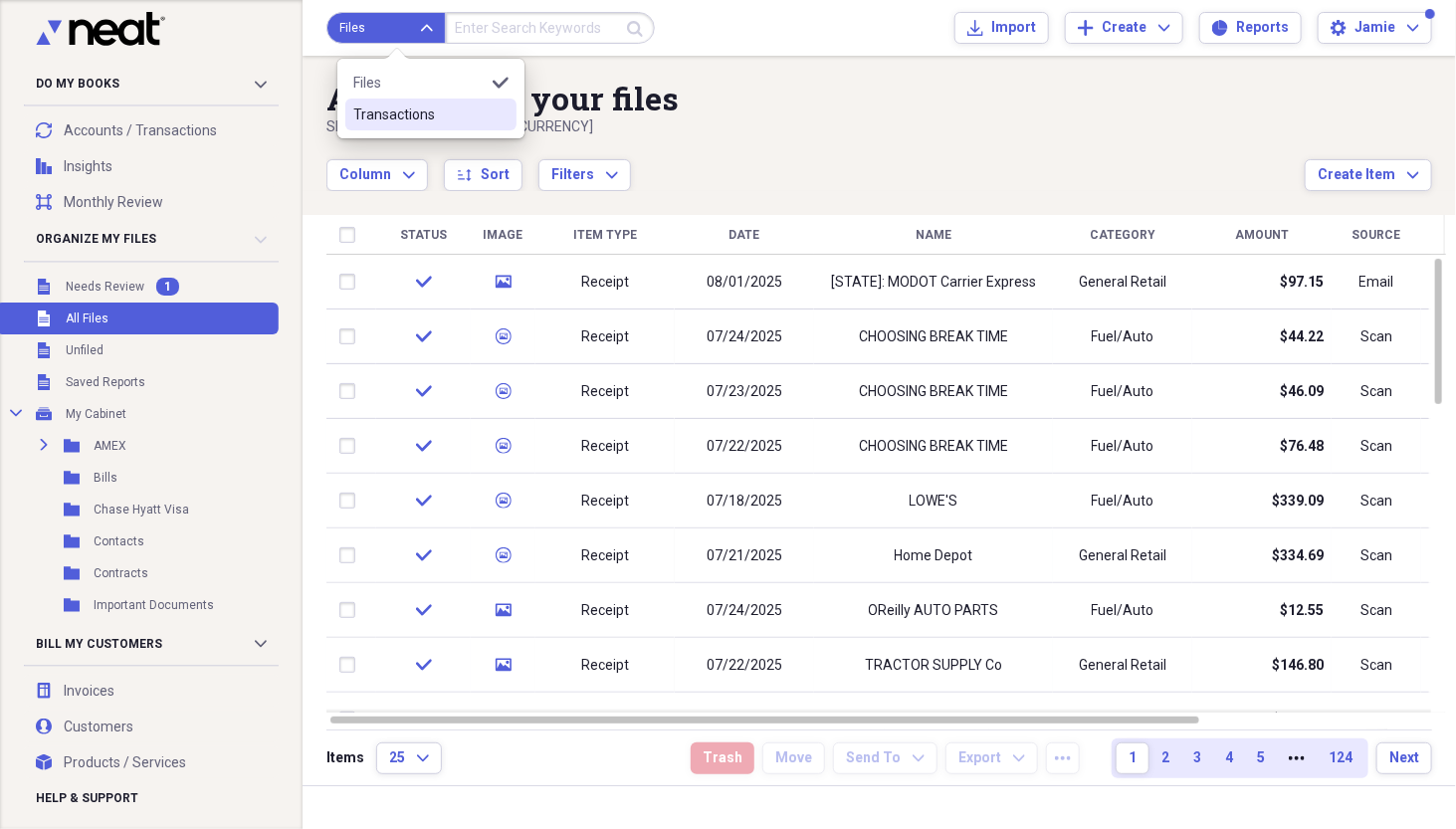 click on "Transactions" at bounding box center (419, 114) 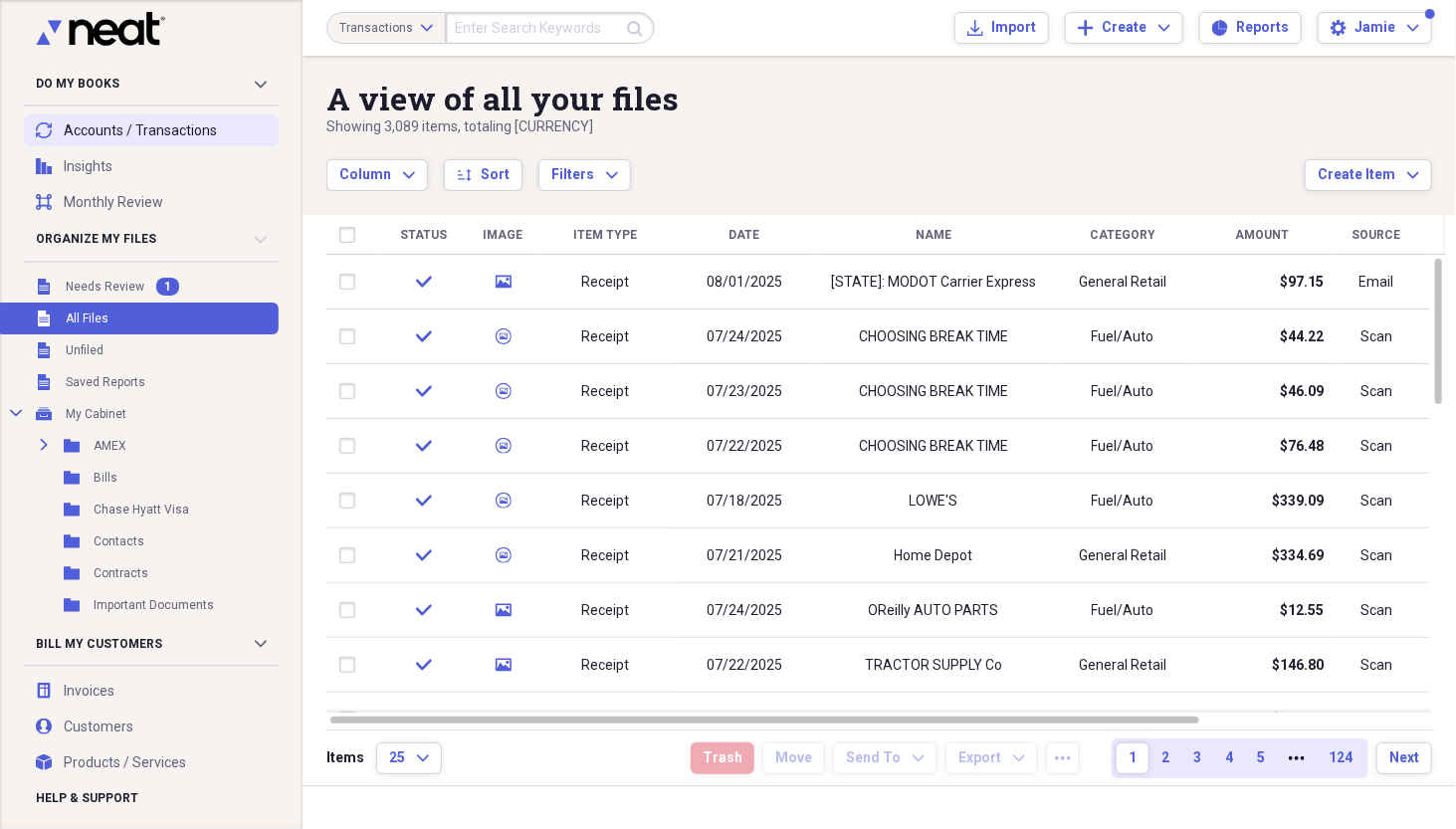 click on "transactions Accounts / Transactions" at bounding box center [151, 130] 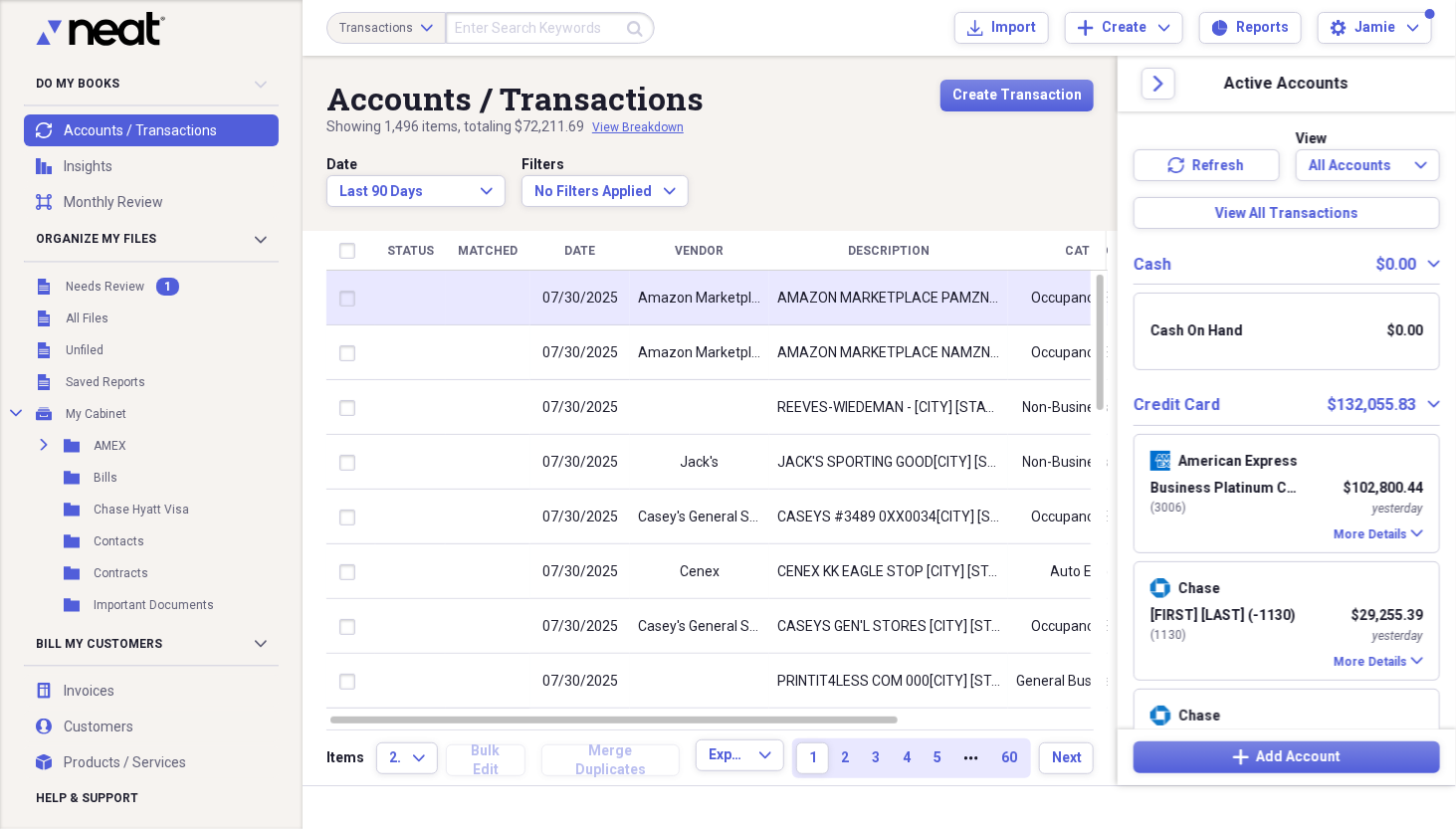 click on "Amazon Marketplace" at bounding box center [700, 299] 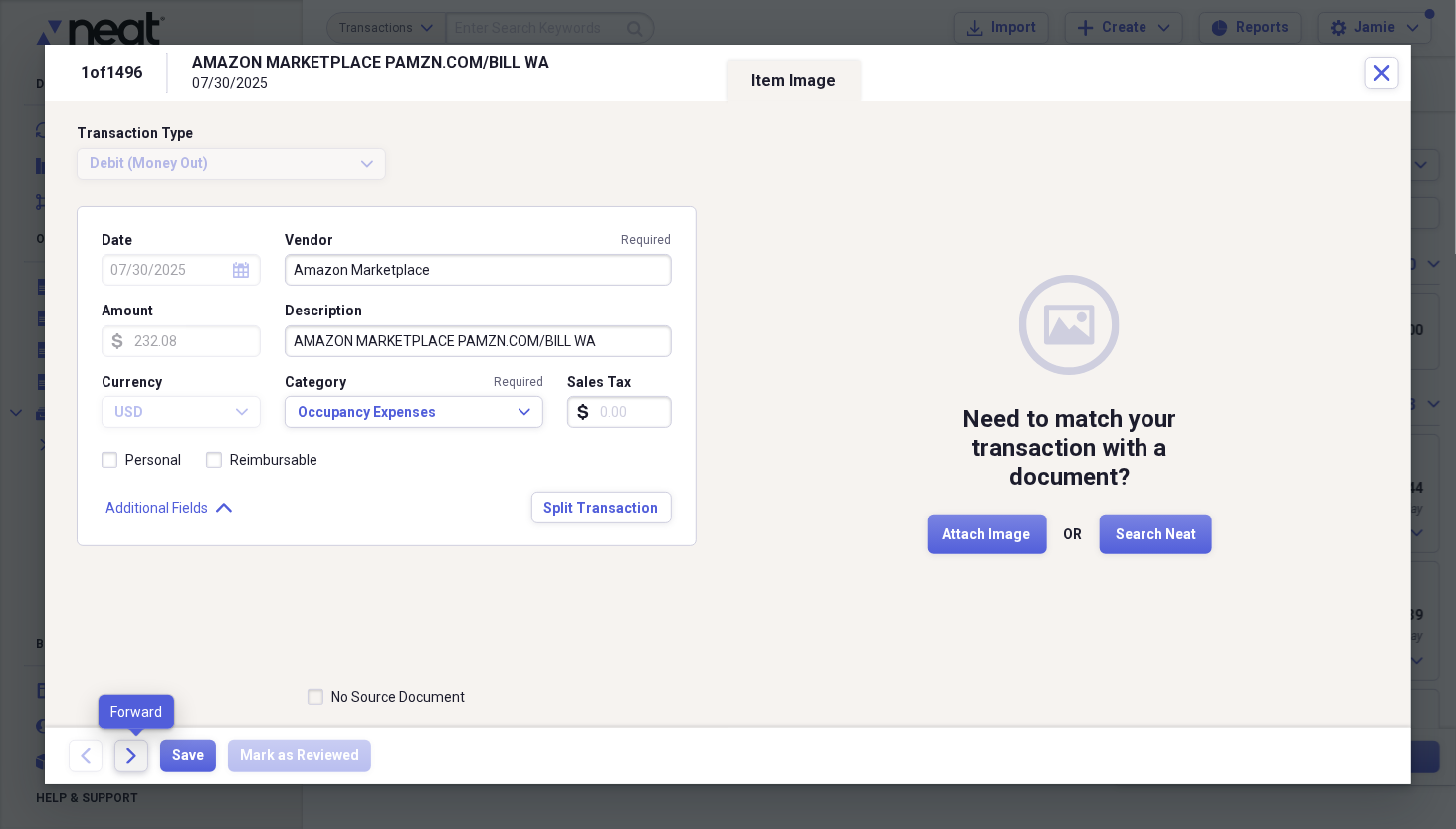 click on "Forward" at bounding box center [131, 756] 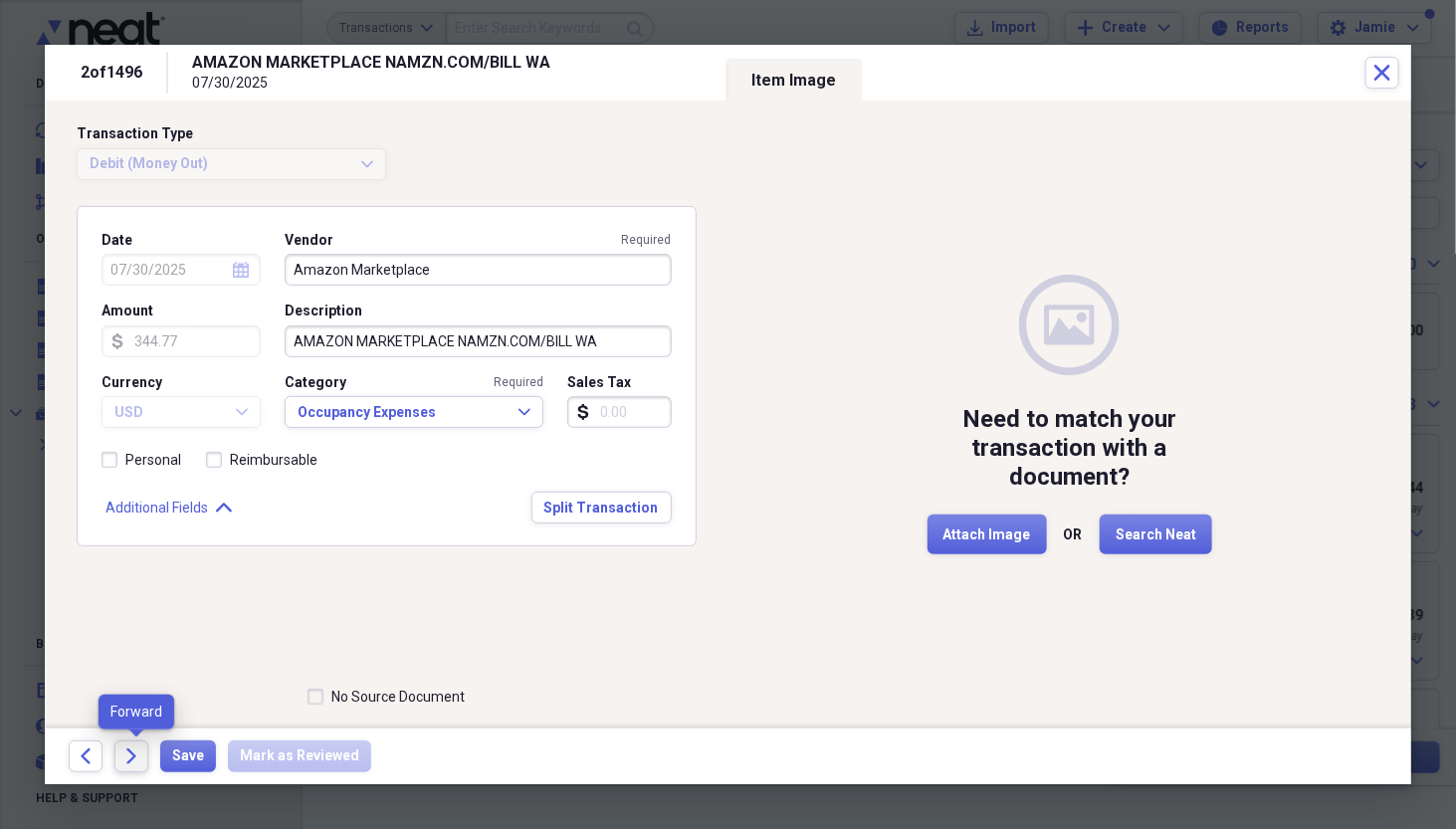 click on "Forward" at bounding box center (131, 756) 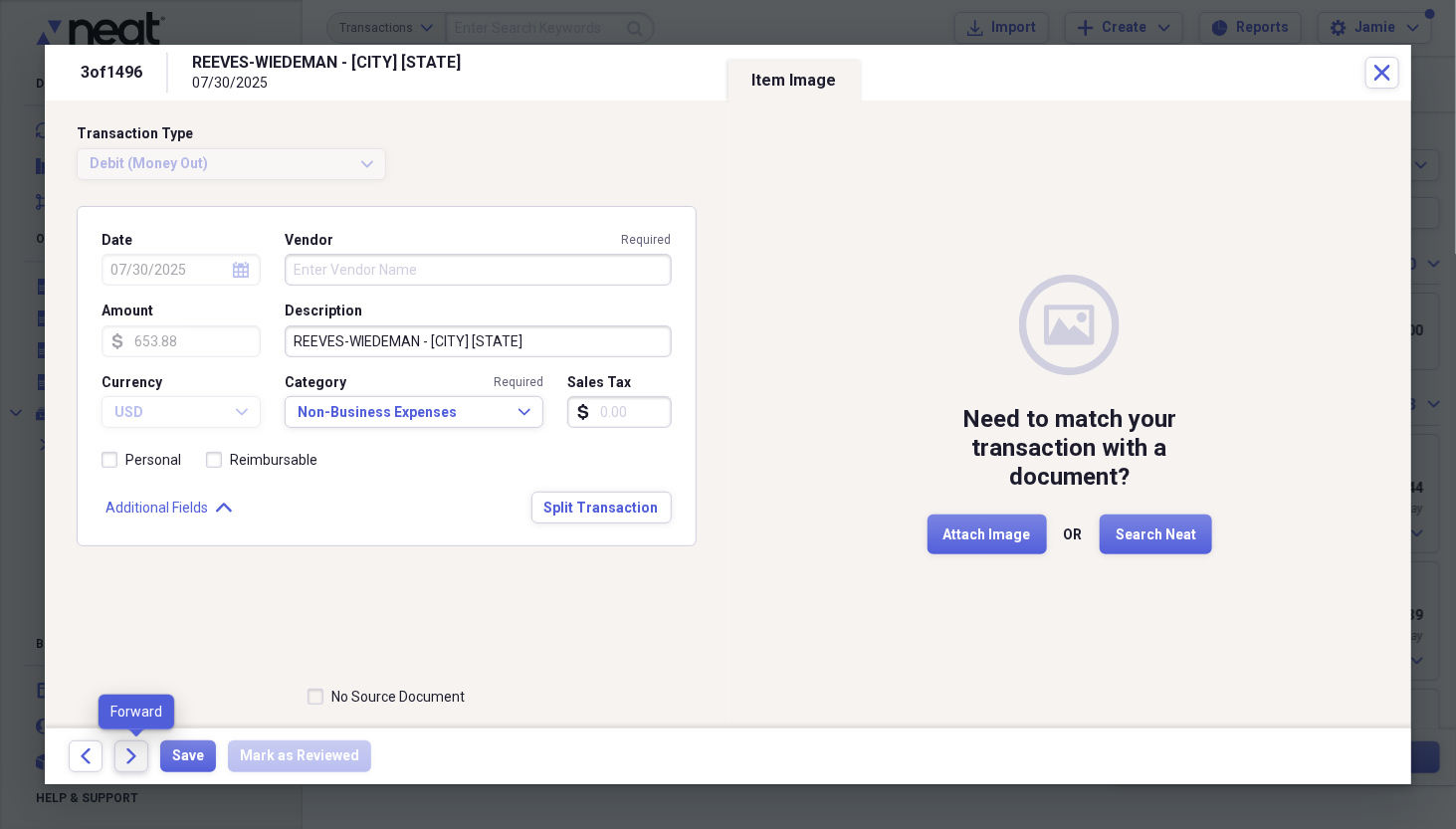 click on "Forward" at bounding box center [131, 756] 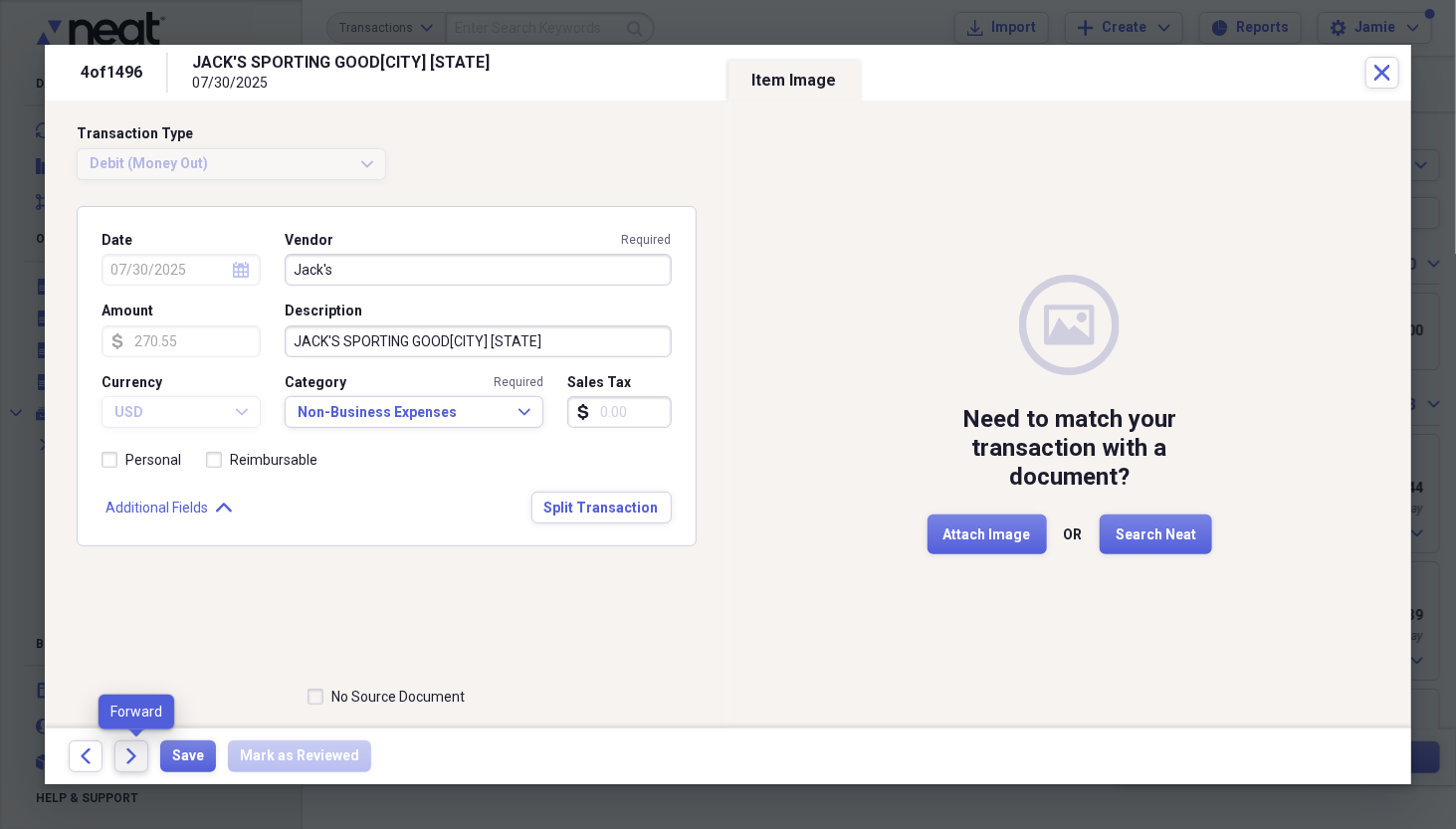 click on "Forward" at bounding box center [131, 756] 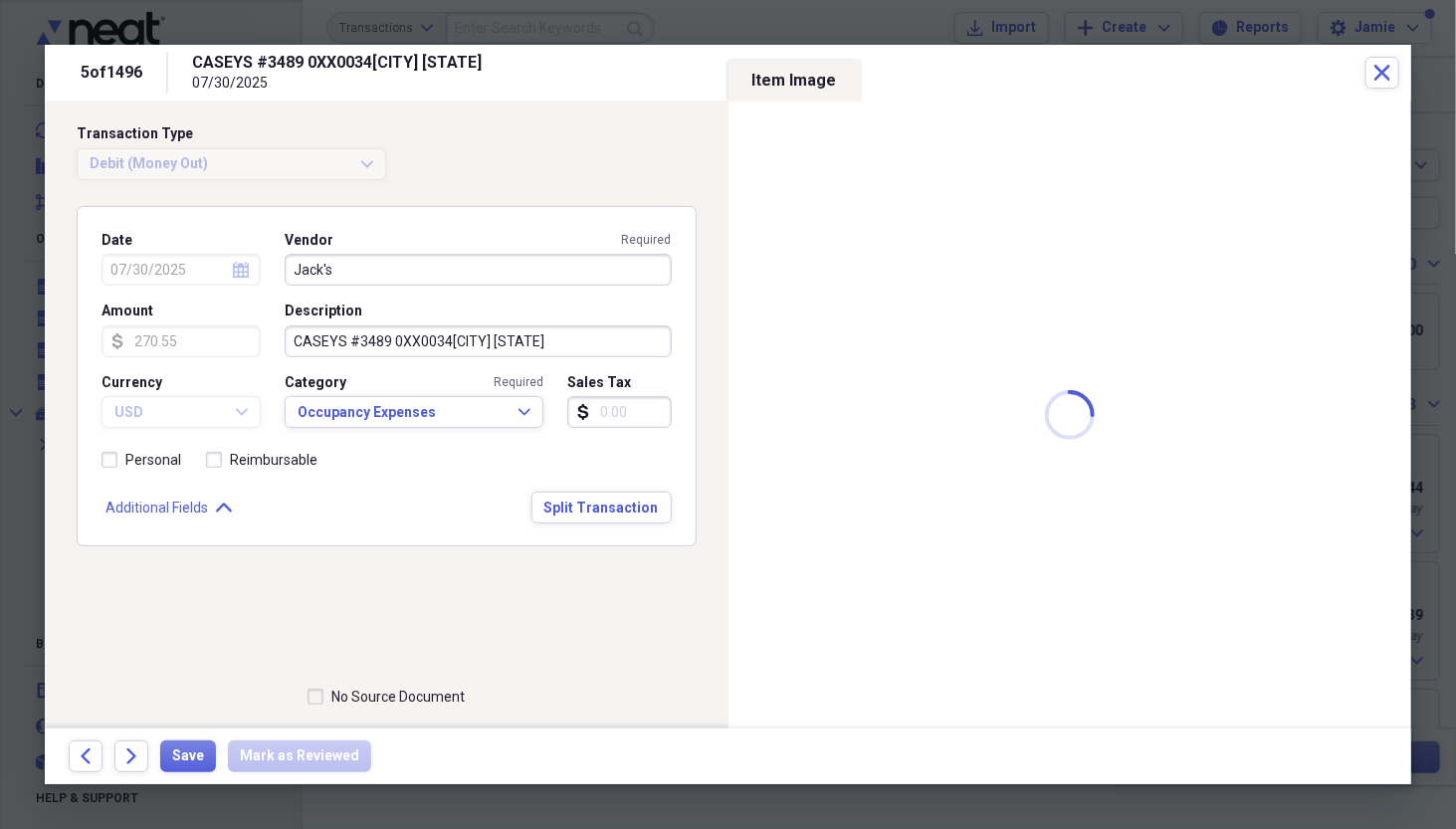 type on "Casey's General Stores" 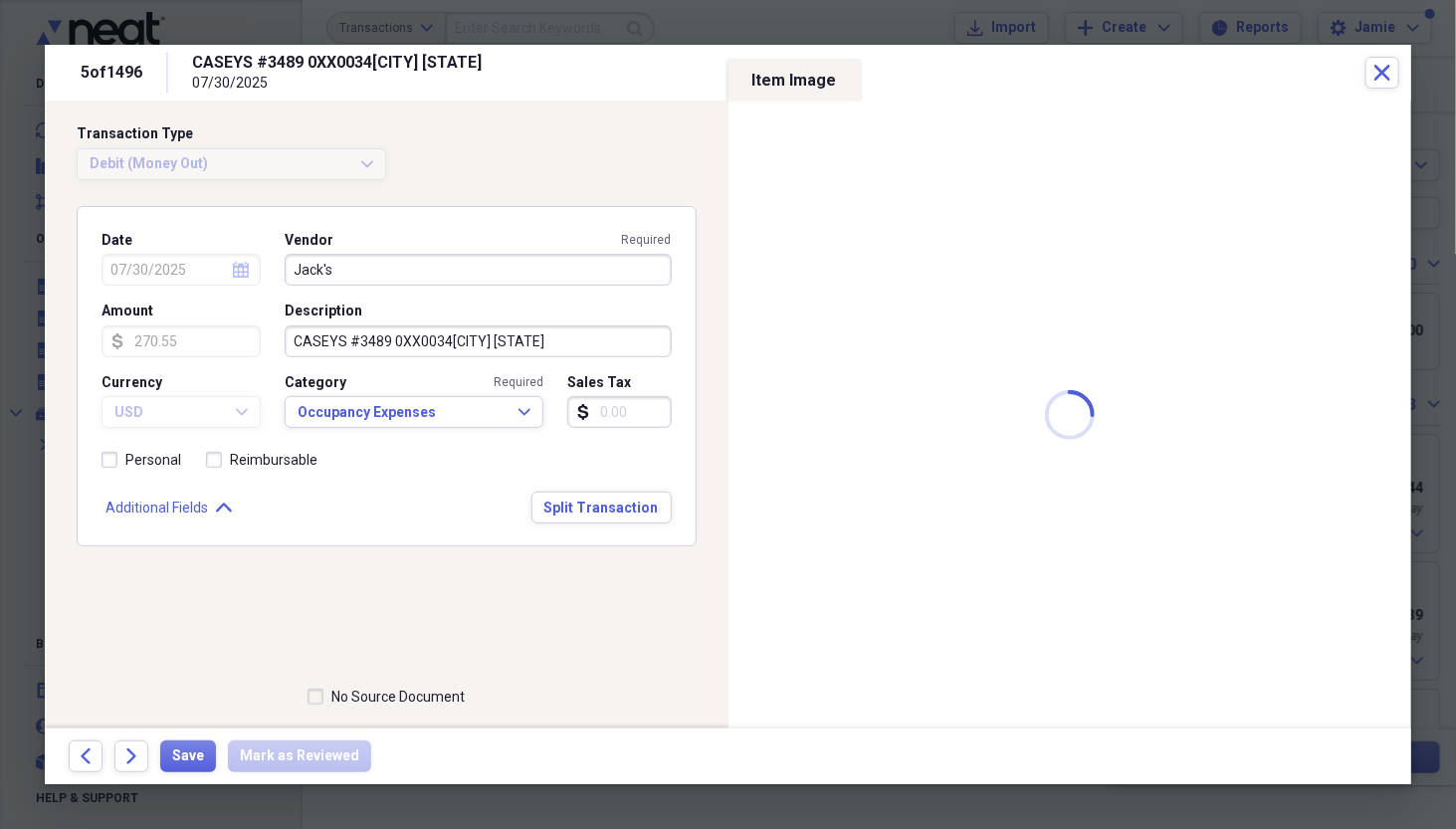 type on "73.17" 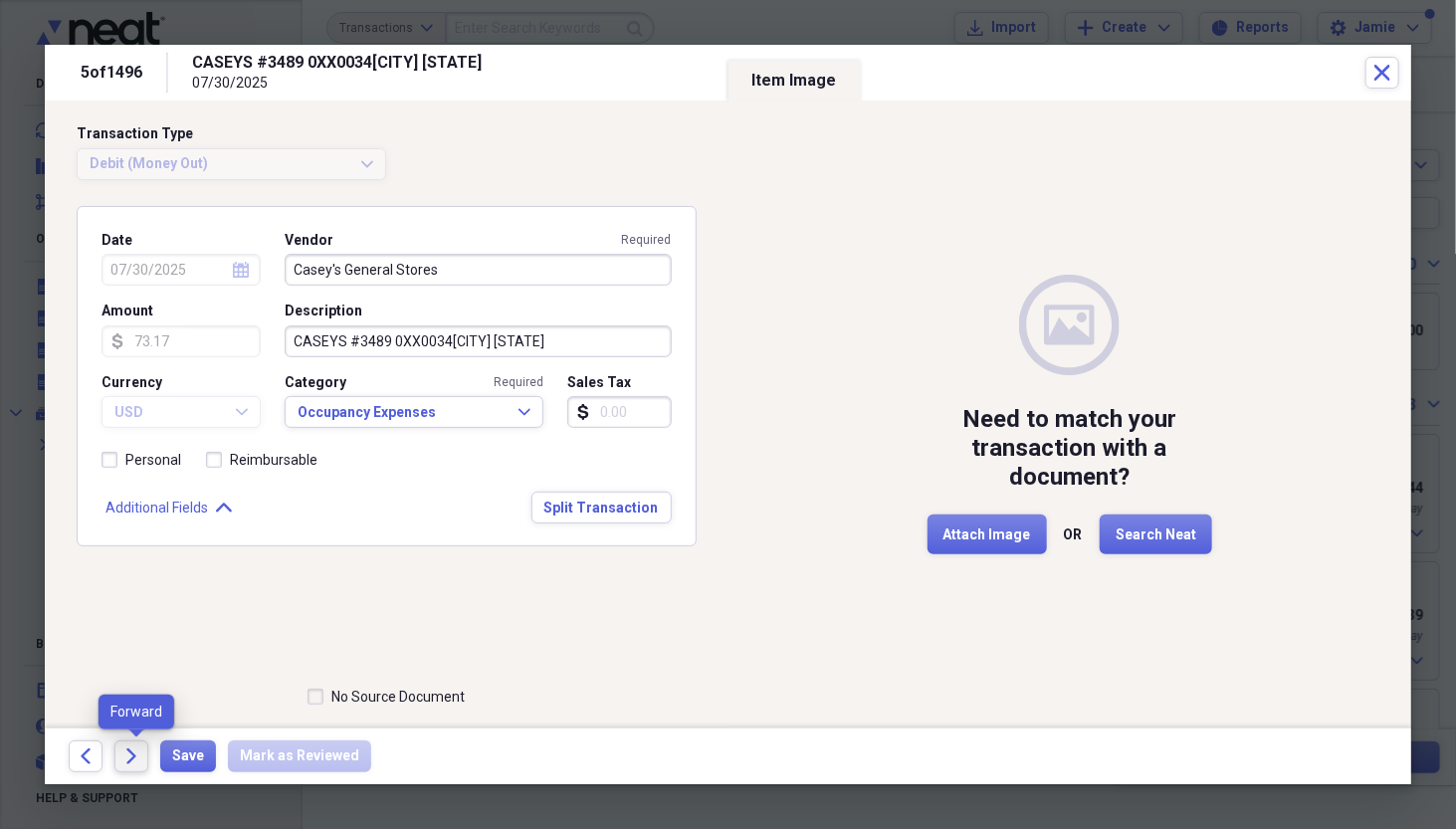 click on "Forward" at bounding box center (131, 756) 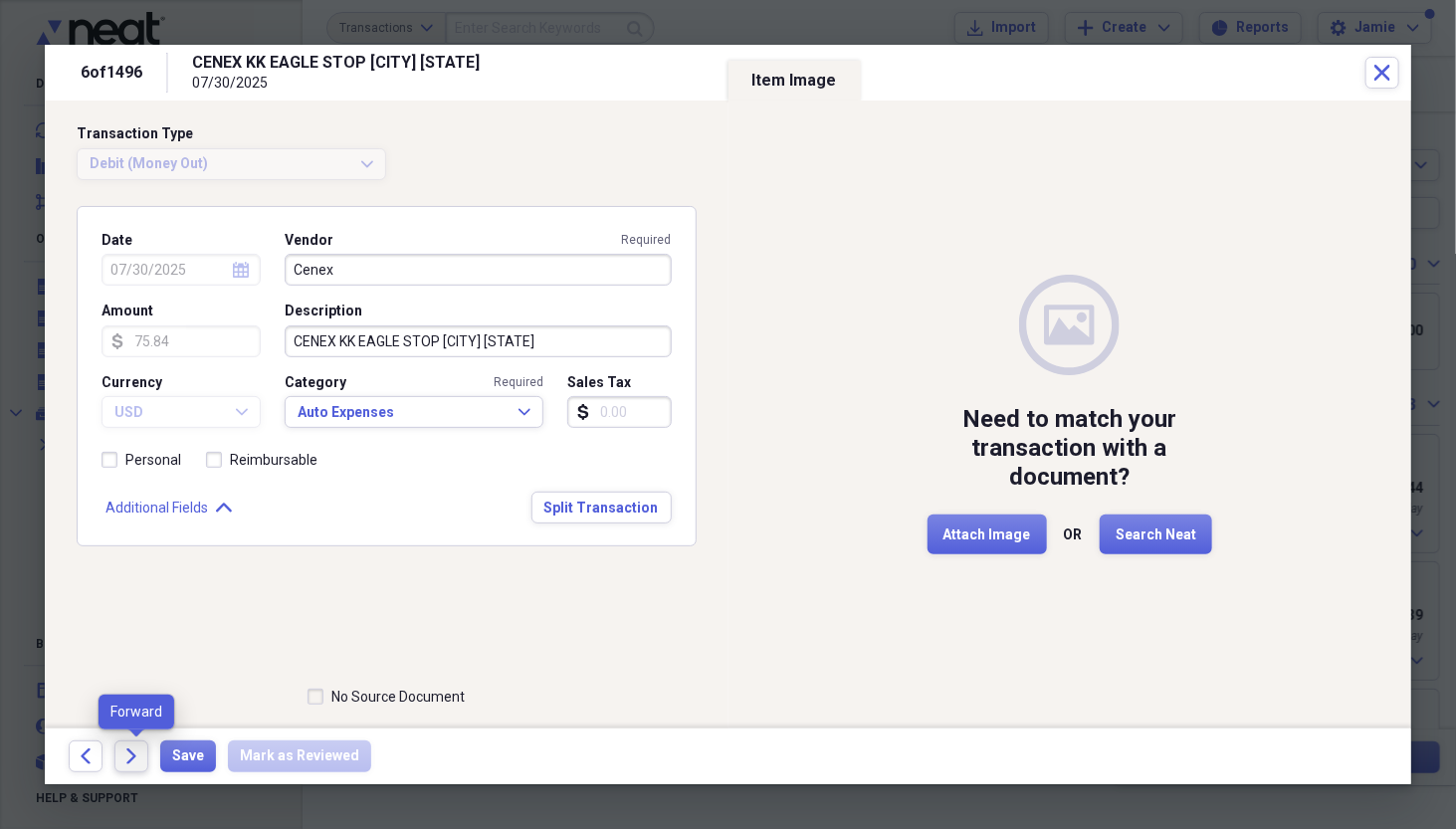 click on "Forward" at bounding box center [131, 756] 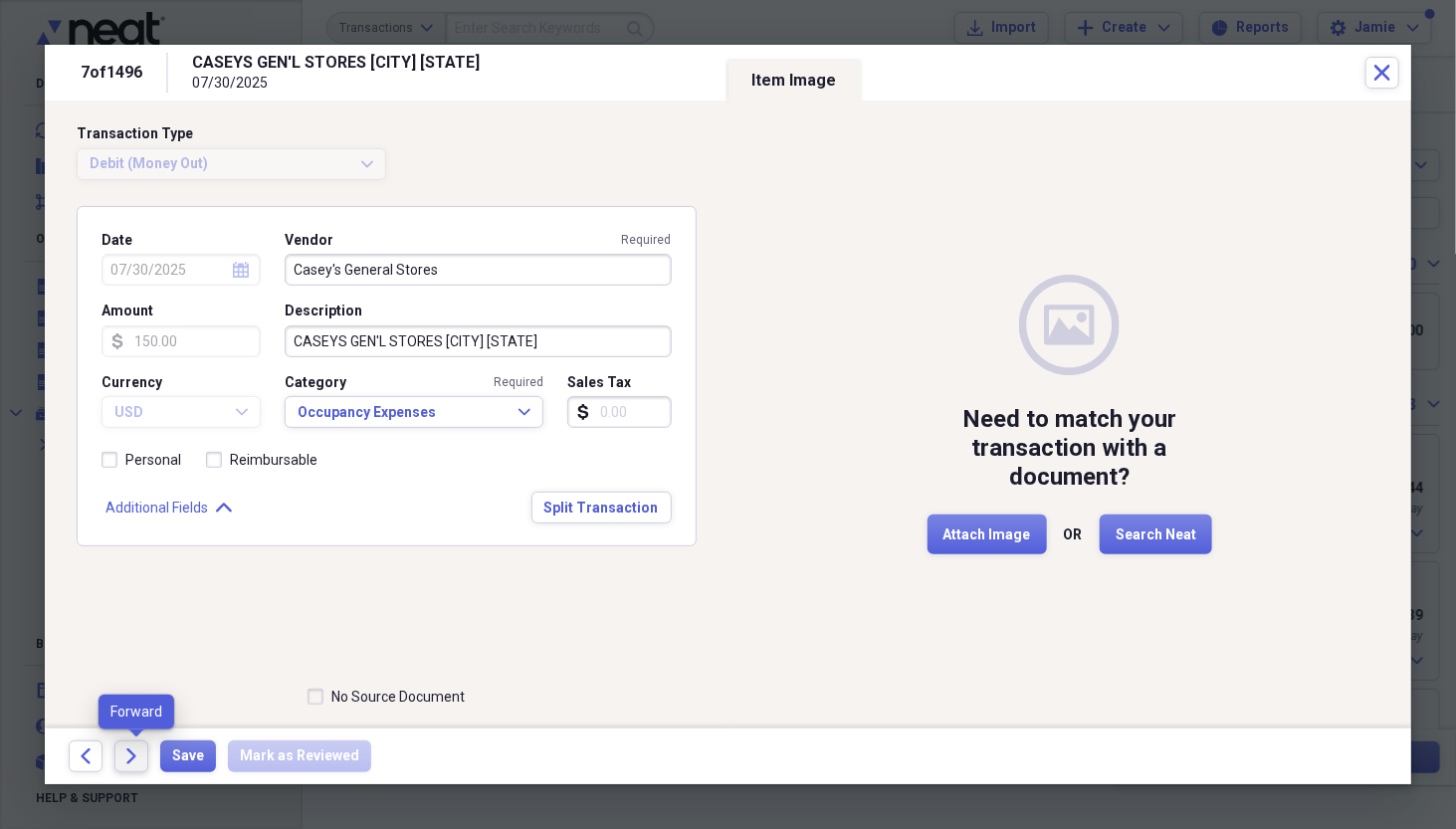 click on "Forward" at bounding box center [131, 756] 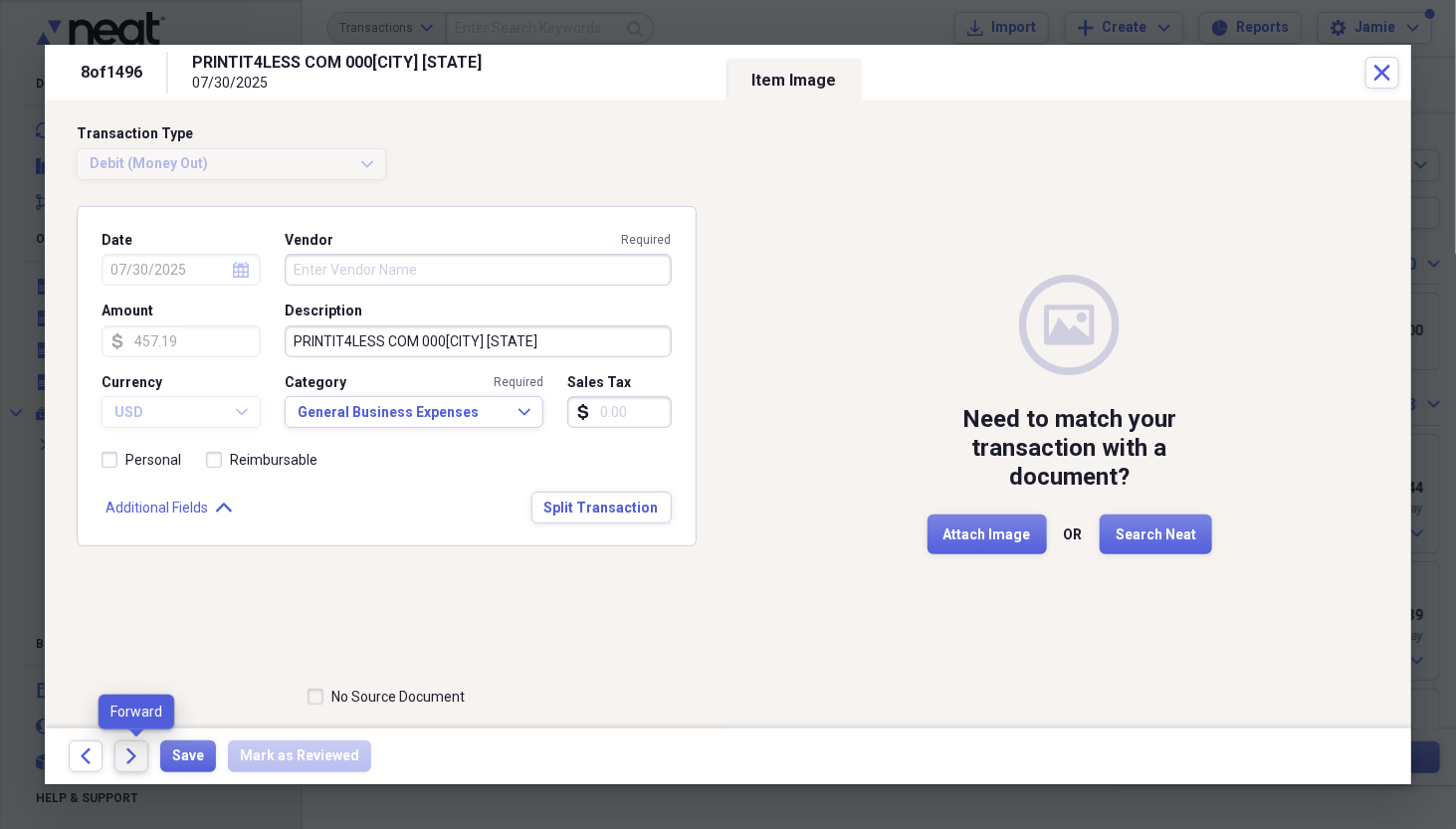 click on "Forward" at bounding box center [131, 756] 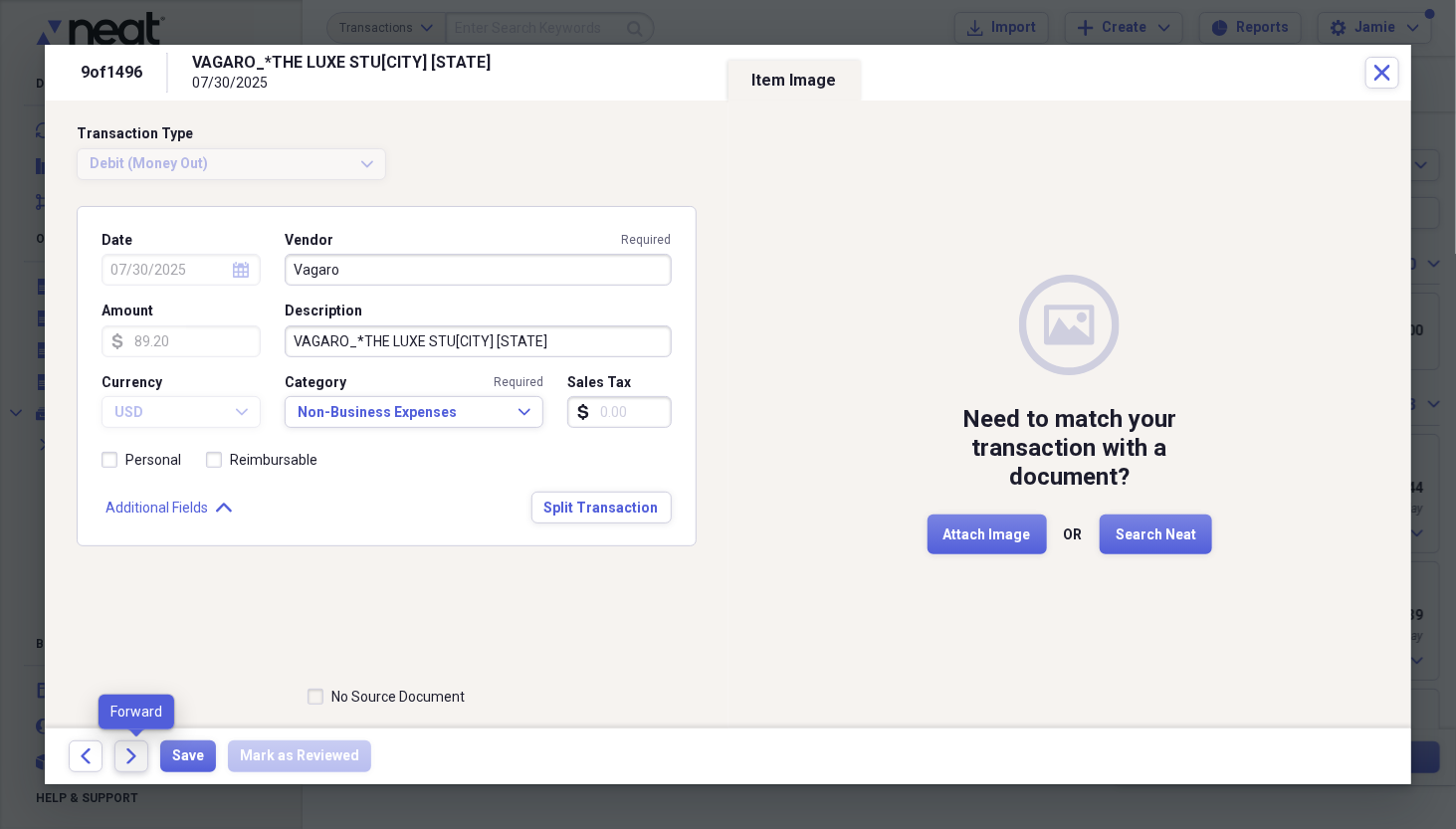 click on "Forward" at bounding box center [131, 756] 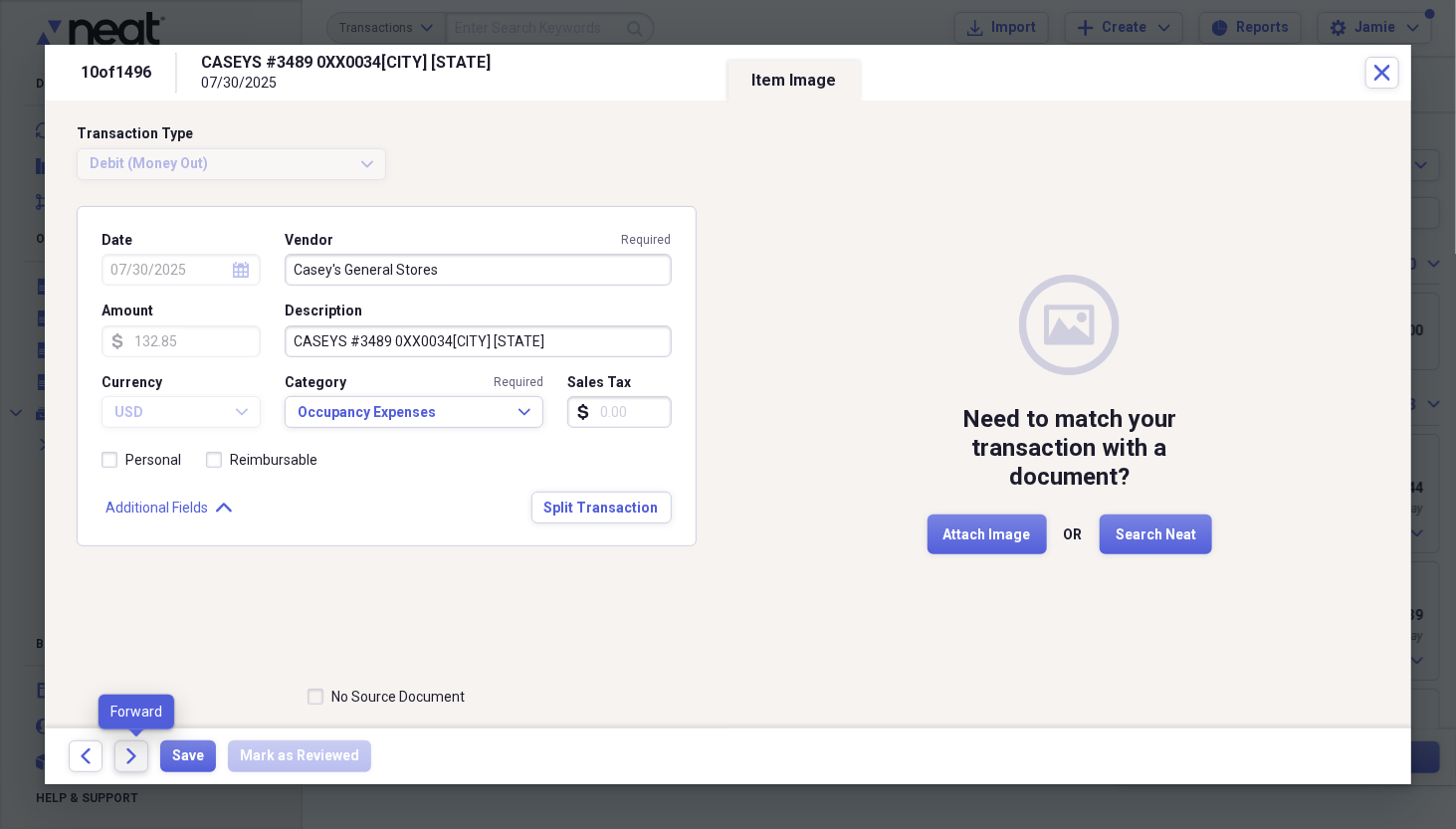 click on "Forward" at bounding box center [131, 756] 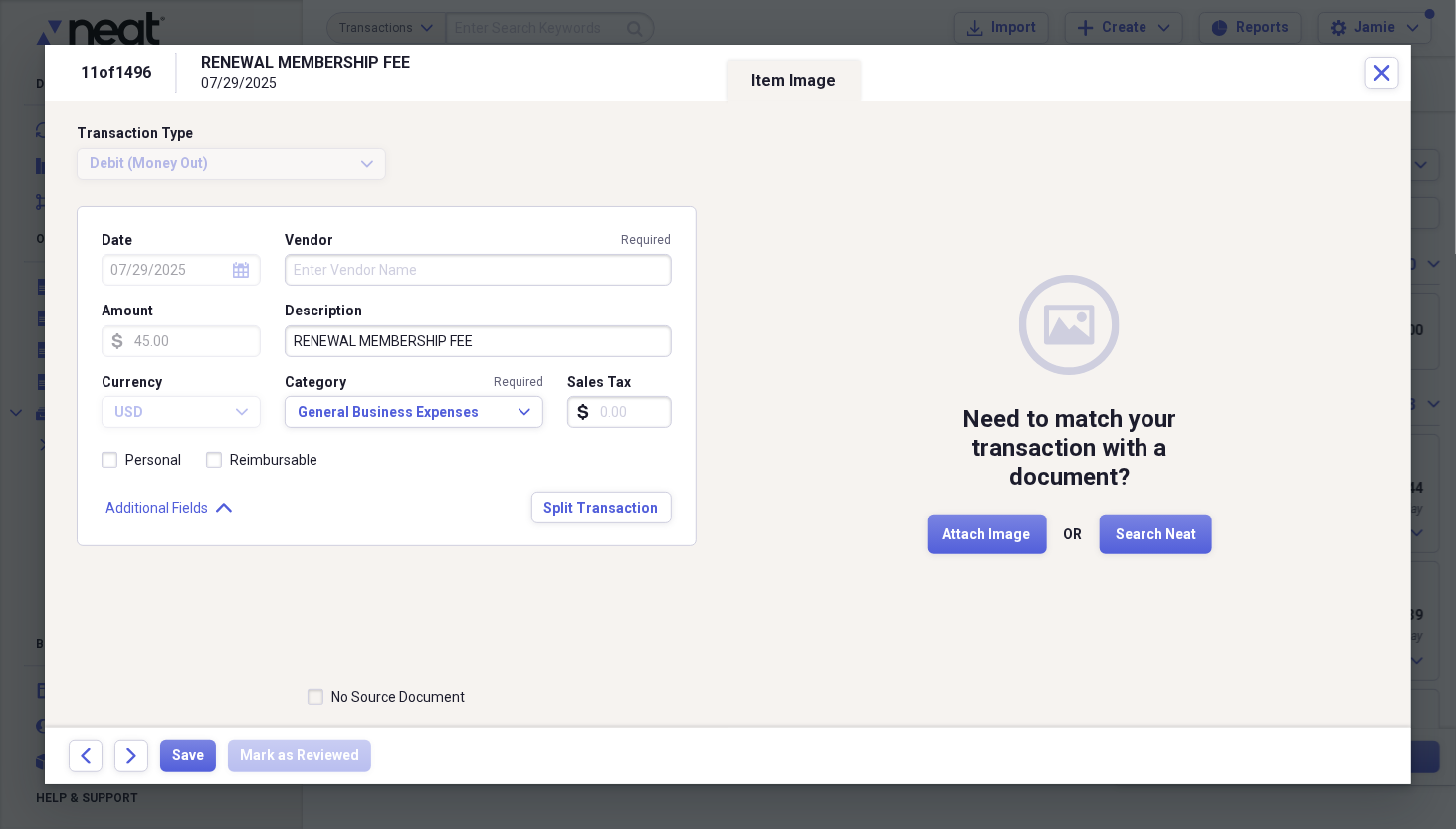 click on "No Source Document" at bounding box center [386, 697] 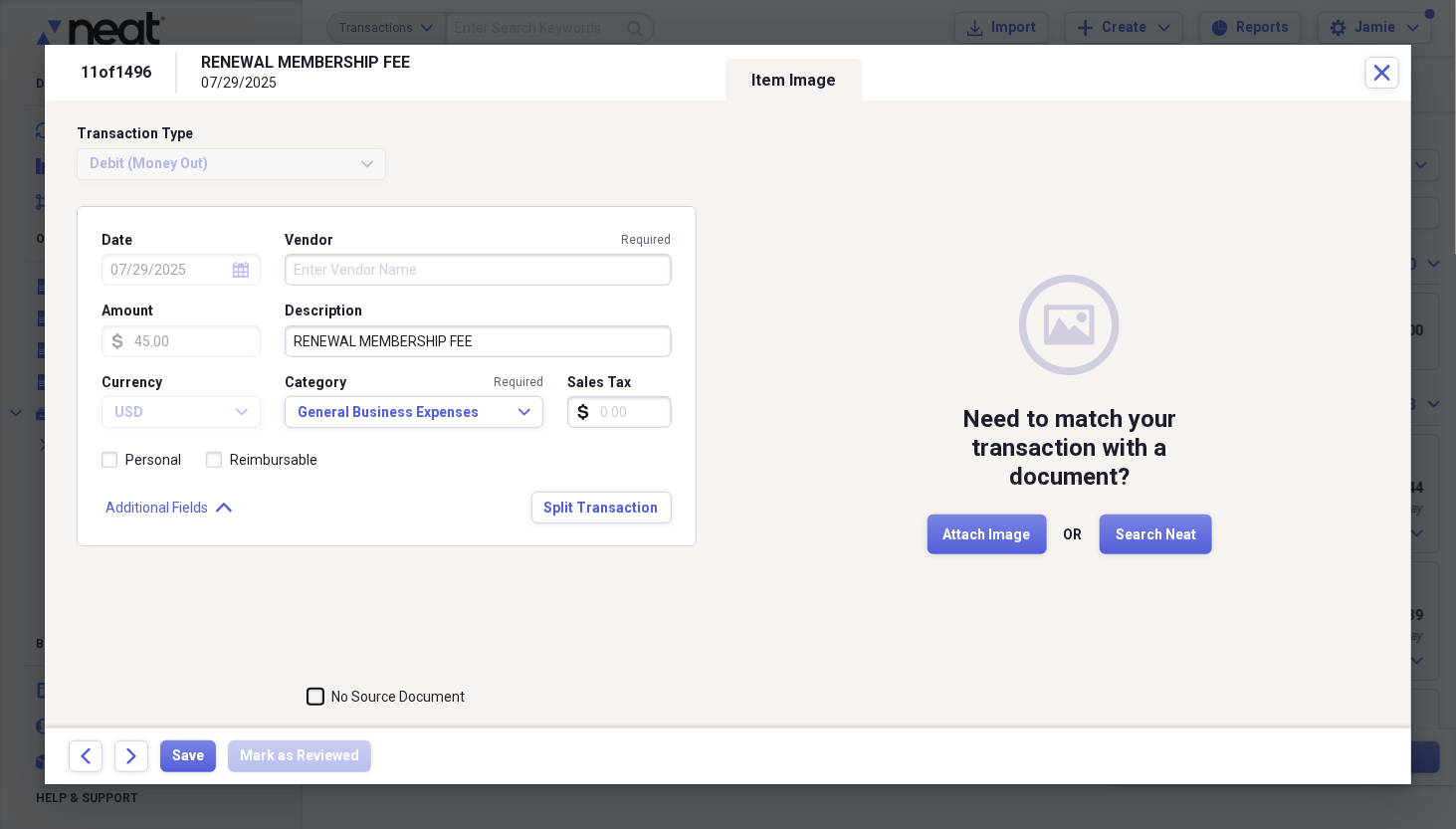 click on "No Source Document" at bounding box center (308, 697) 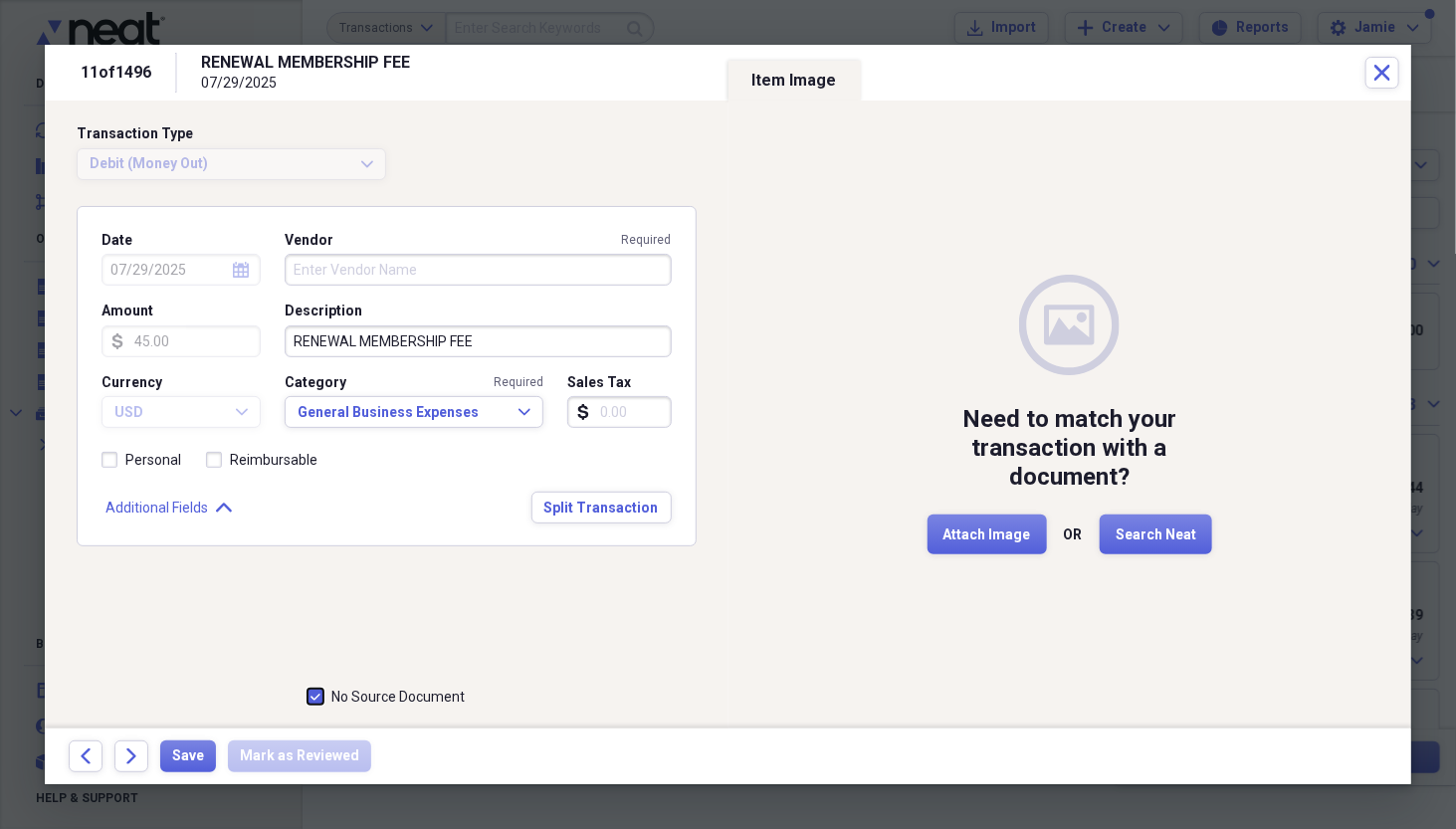 checkbox on "true" 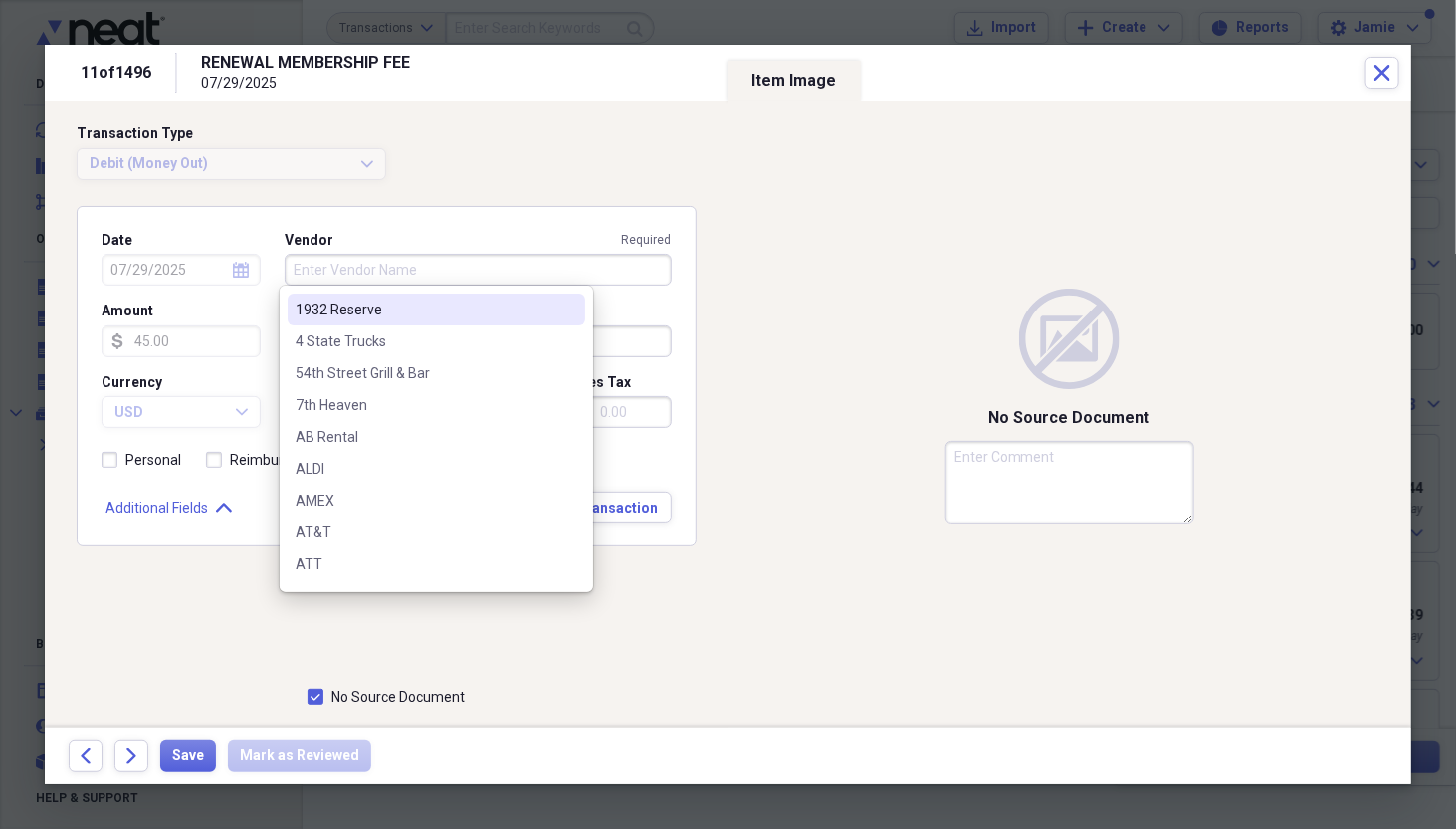 click on "Vendor Required" at bounding box center [478, 270] 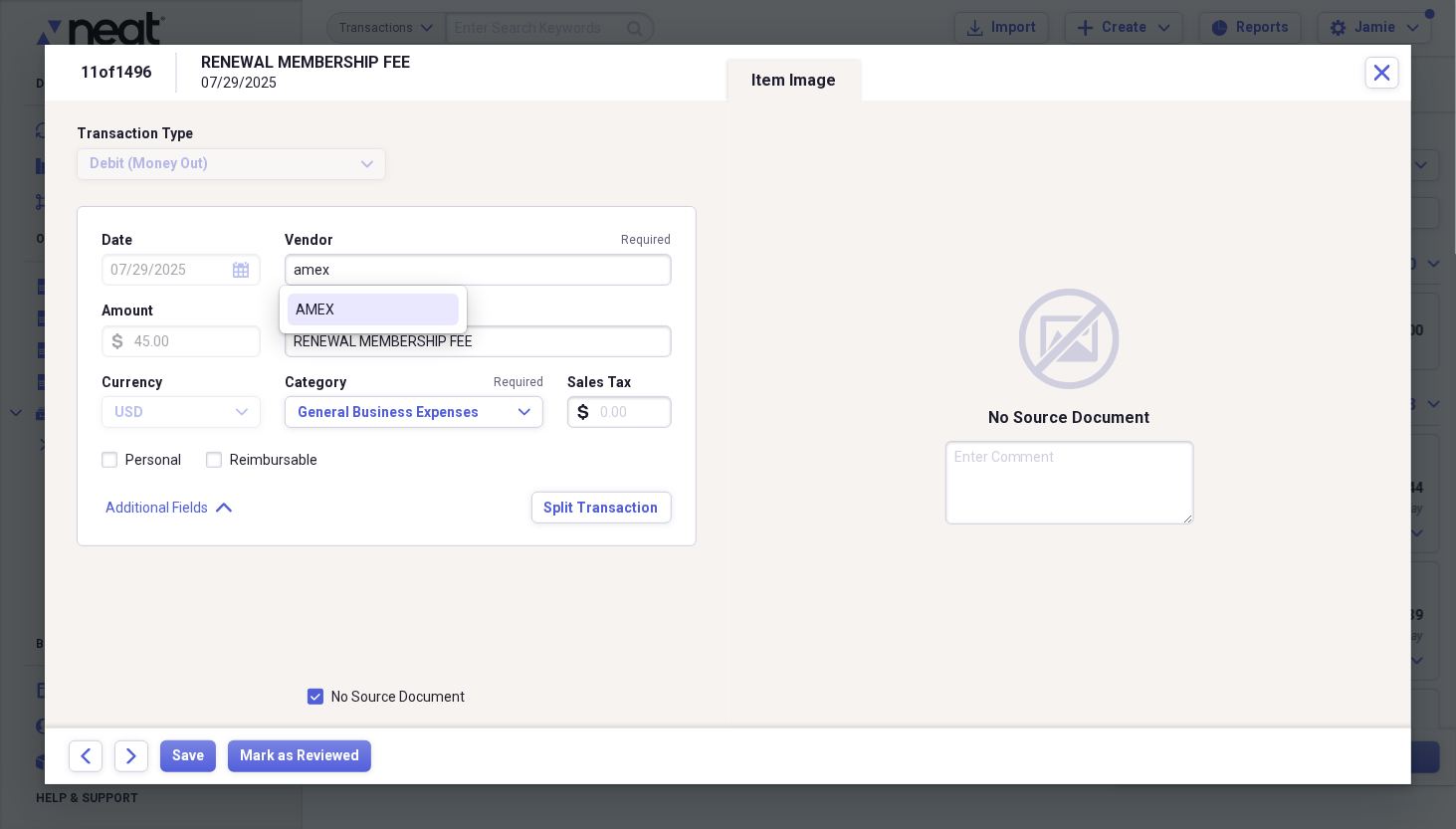 type on "amex" 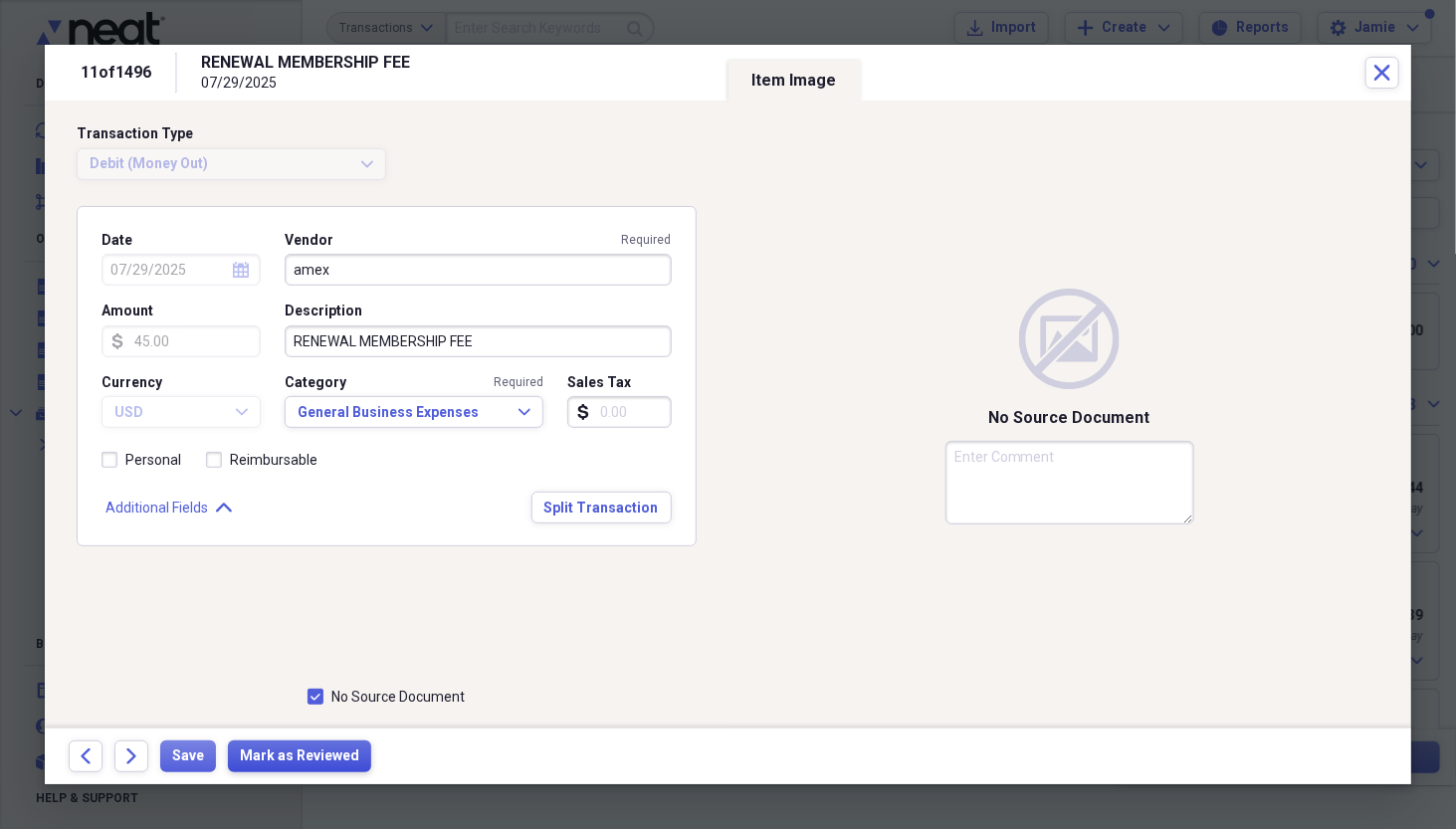 click on "Mark as Reviewed" at bounding box center [300, 756] 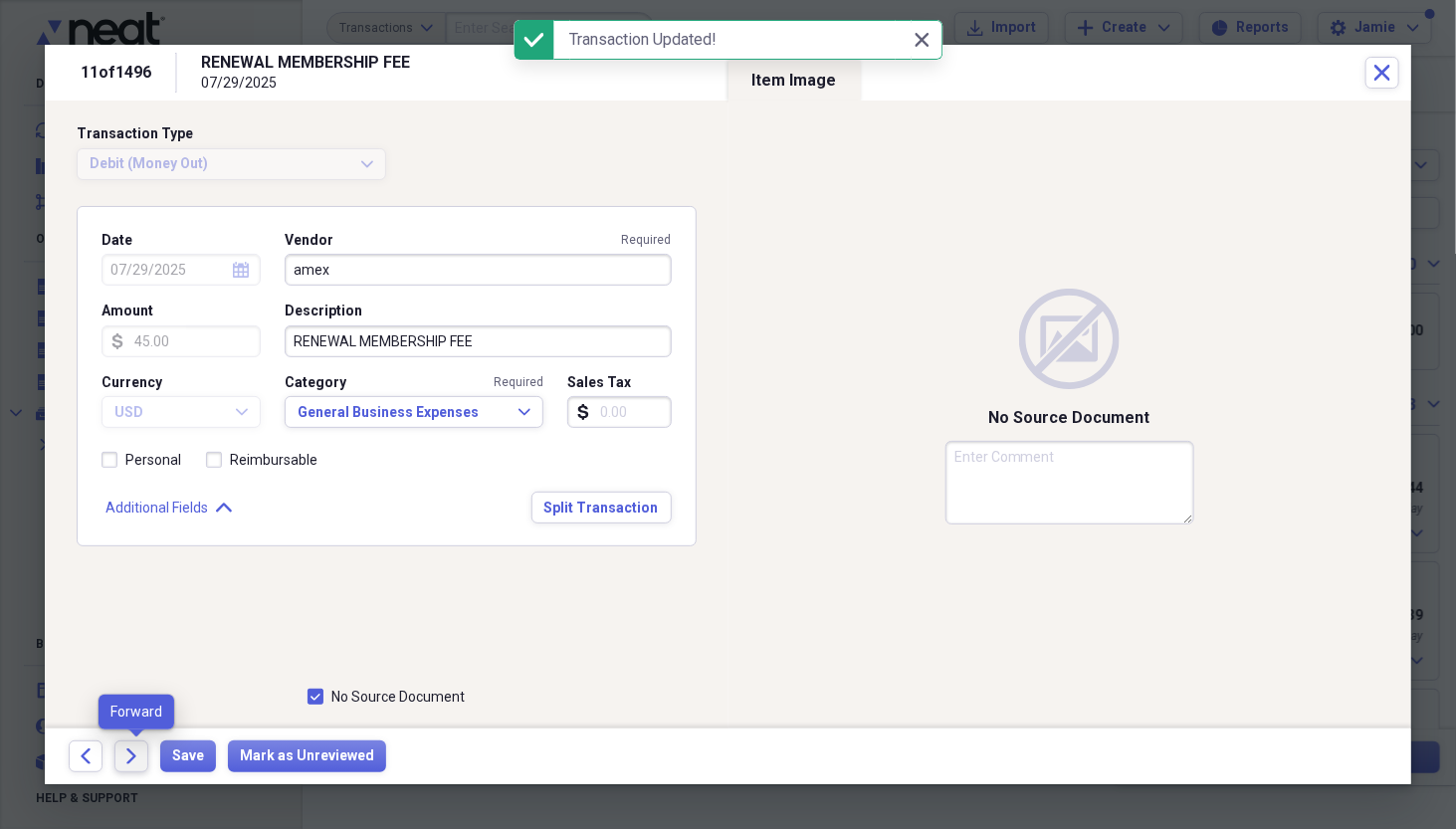 click on "Forward" at bounding box center (131, 756) 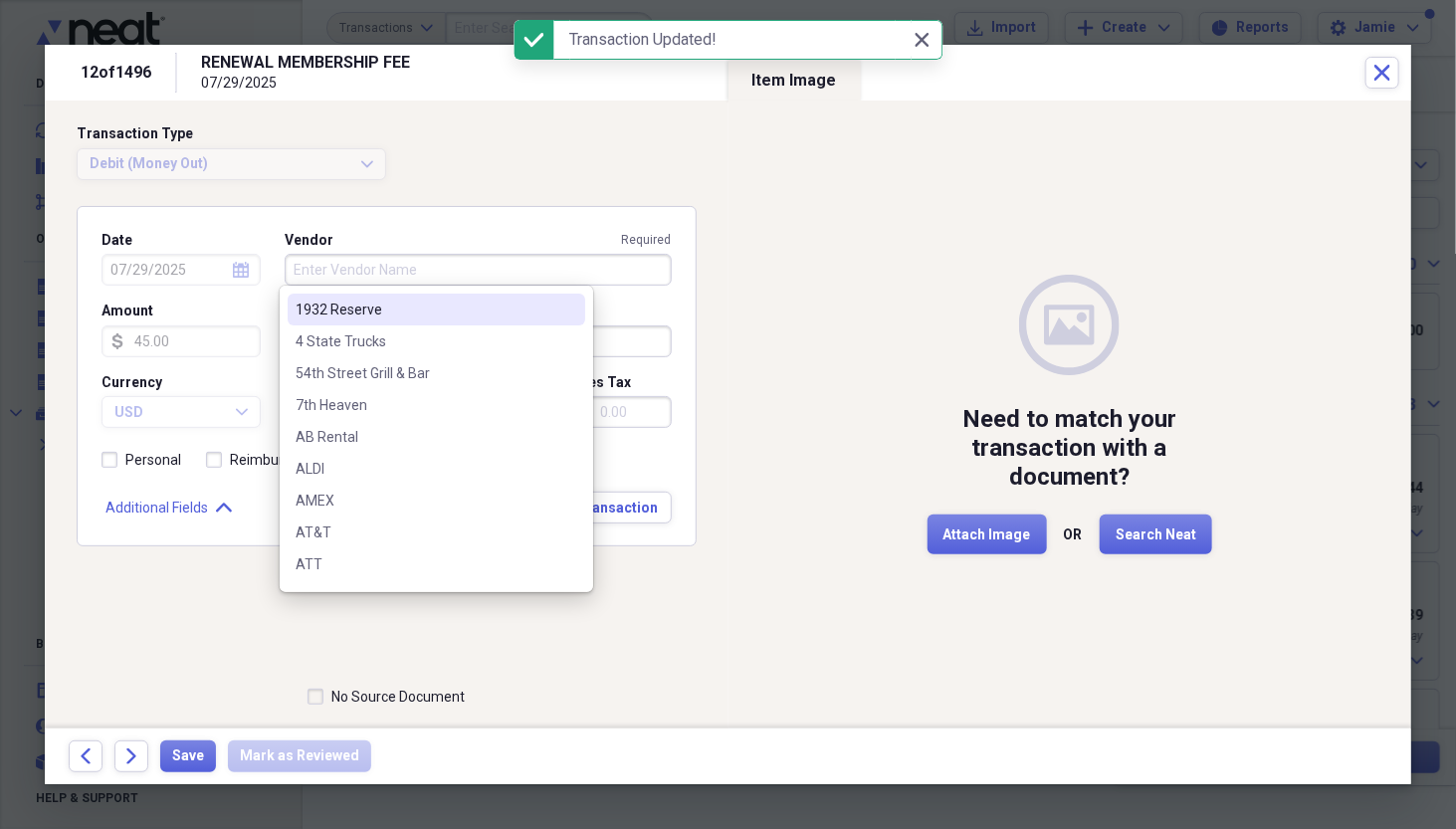 click on "Vendor Required" at bounding box center (478, 270) 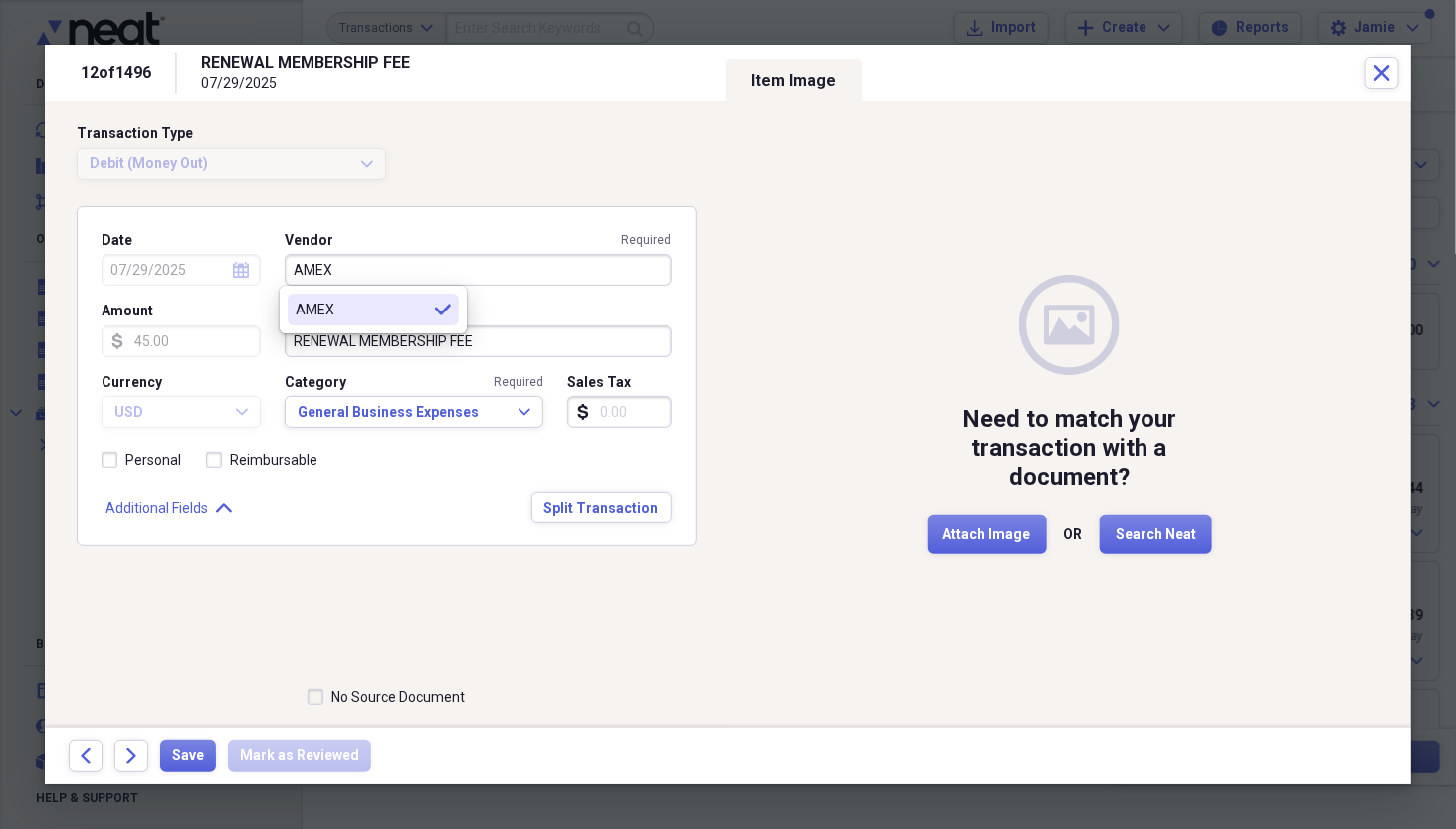 type on "AMEX" 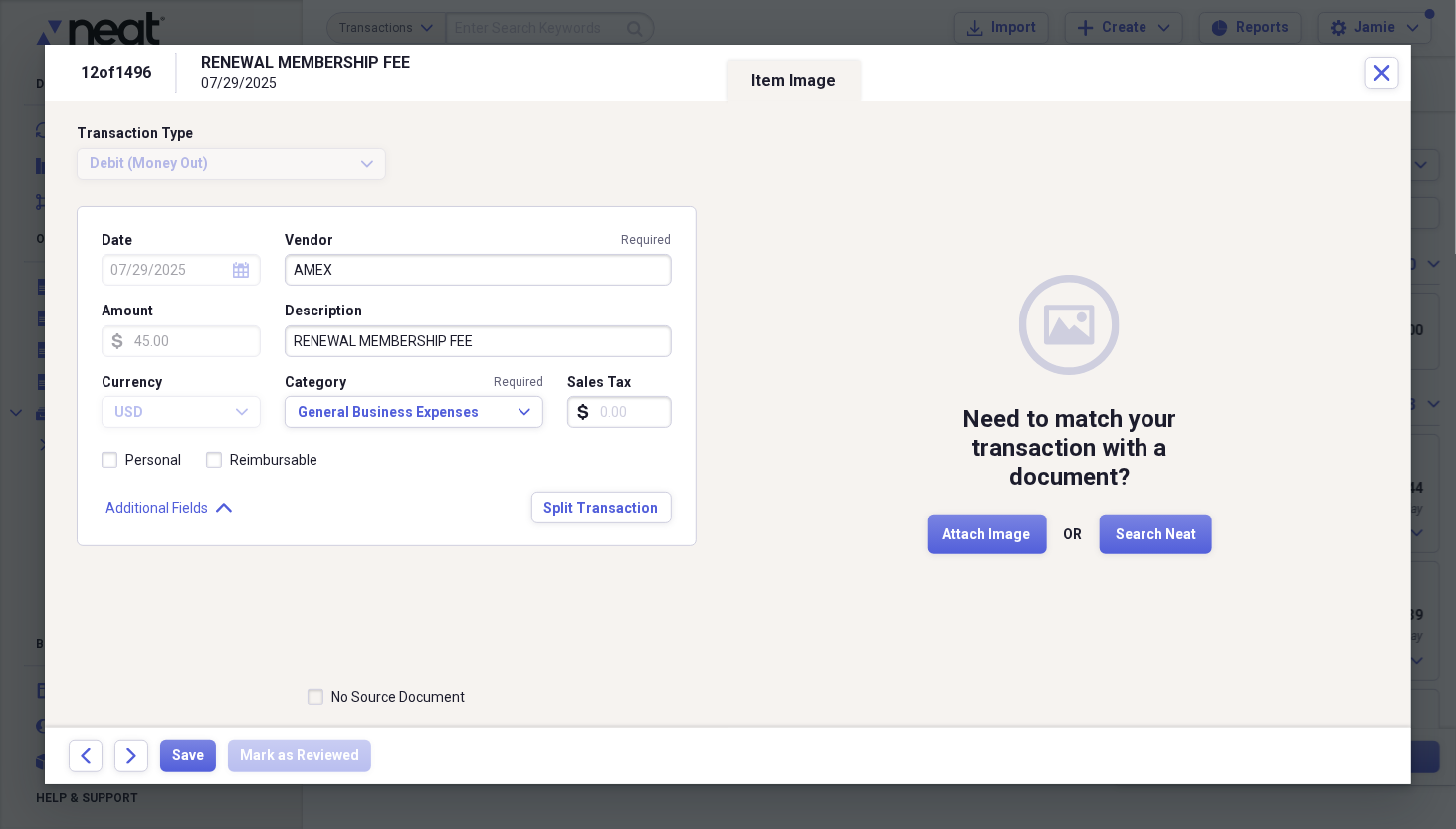 click on "No Source Document" at bounding box center (386, 697) 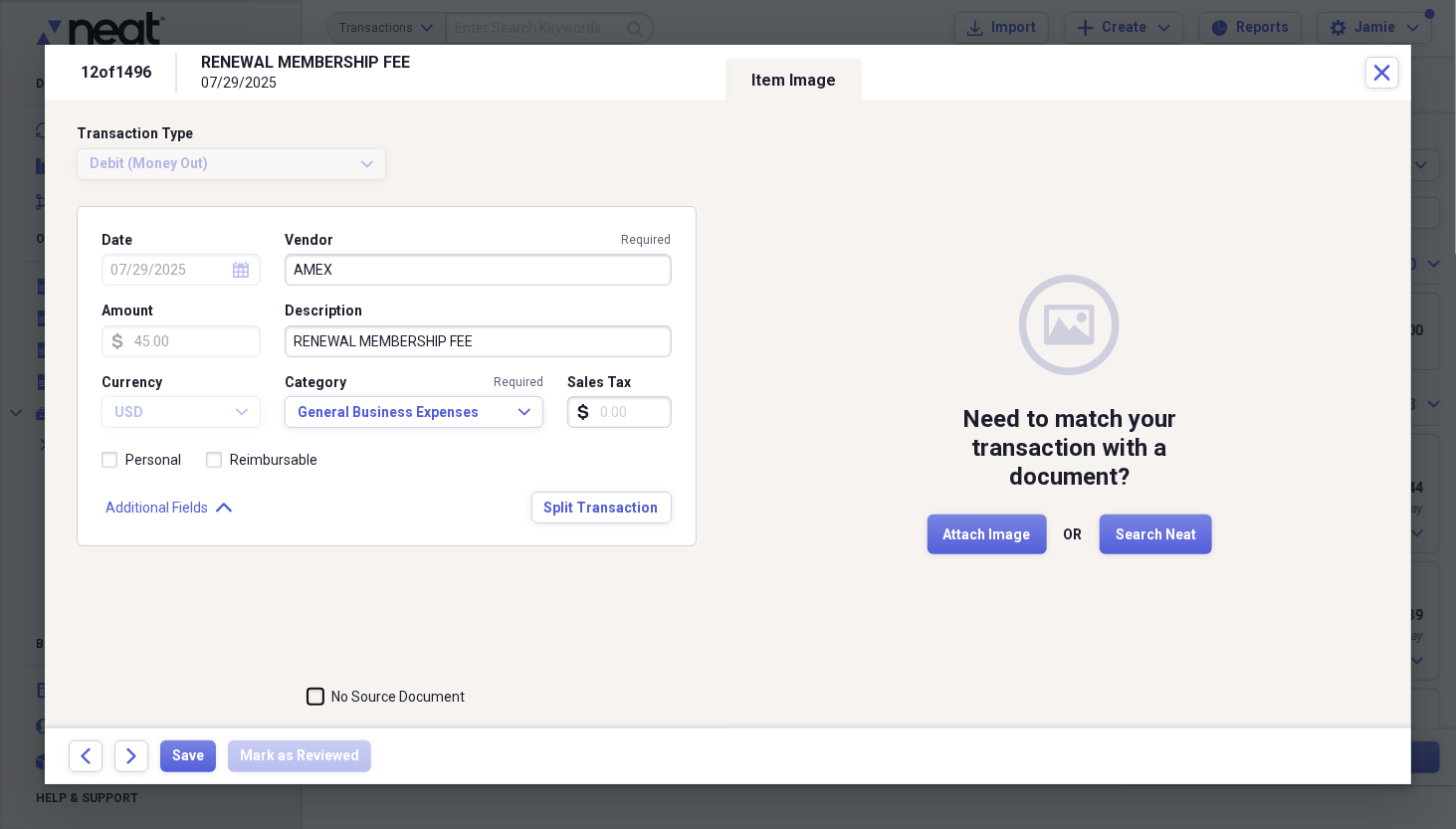 click on "No Source Document" at bounding box center [308, 697] 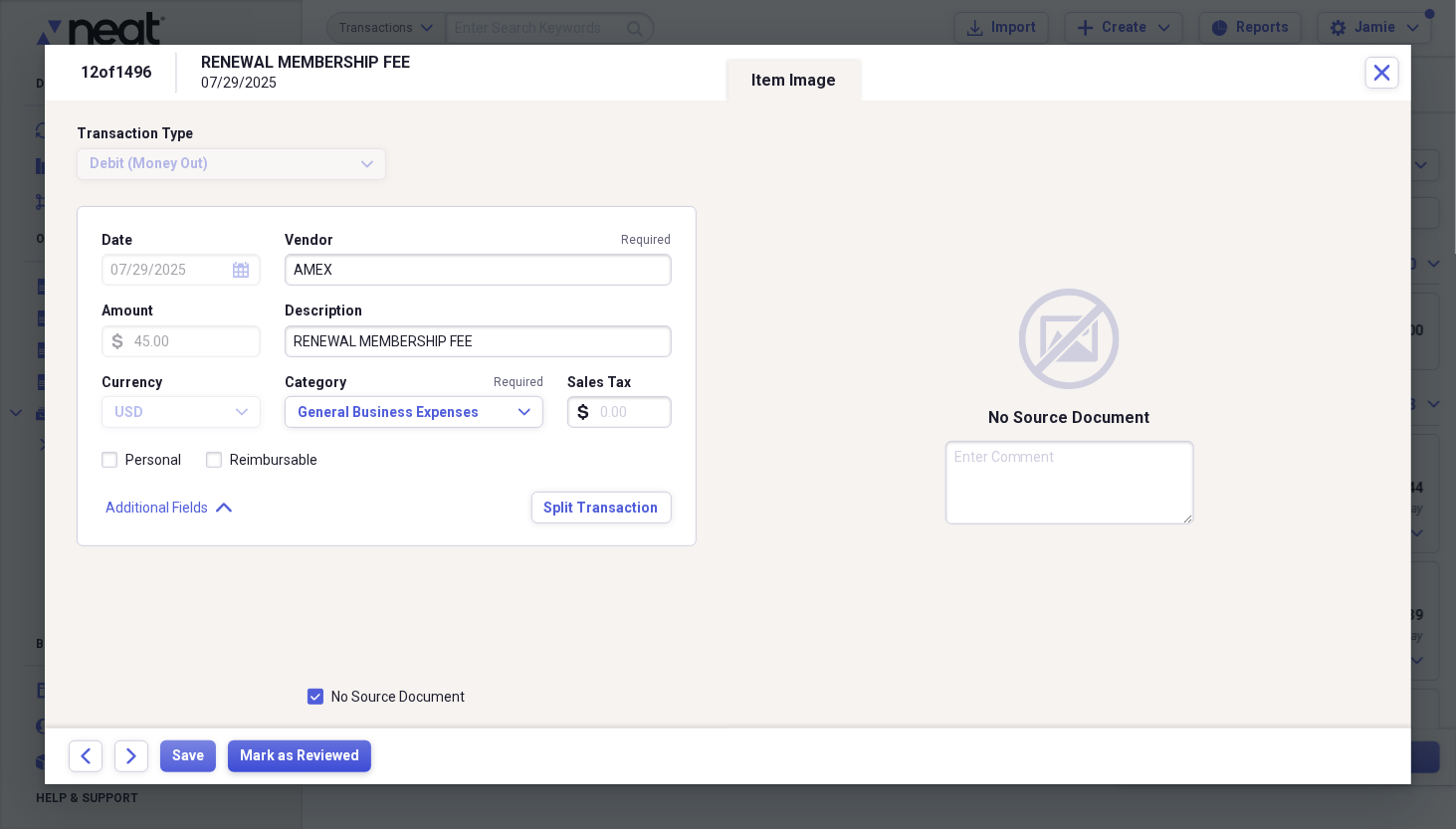 click on "Mark as Reviewed" at bounding box center (300, 756) 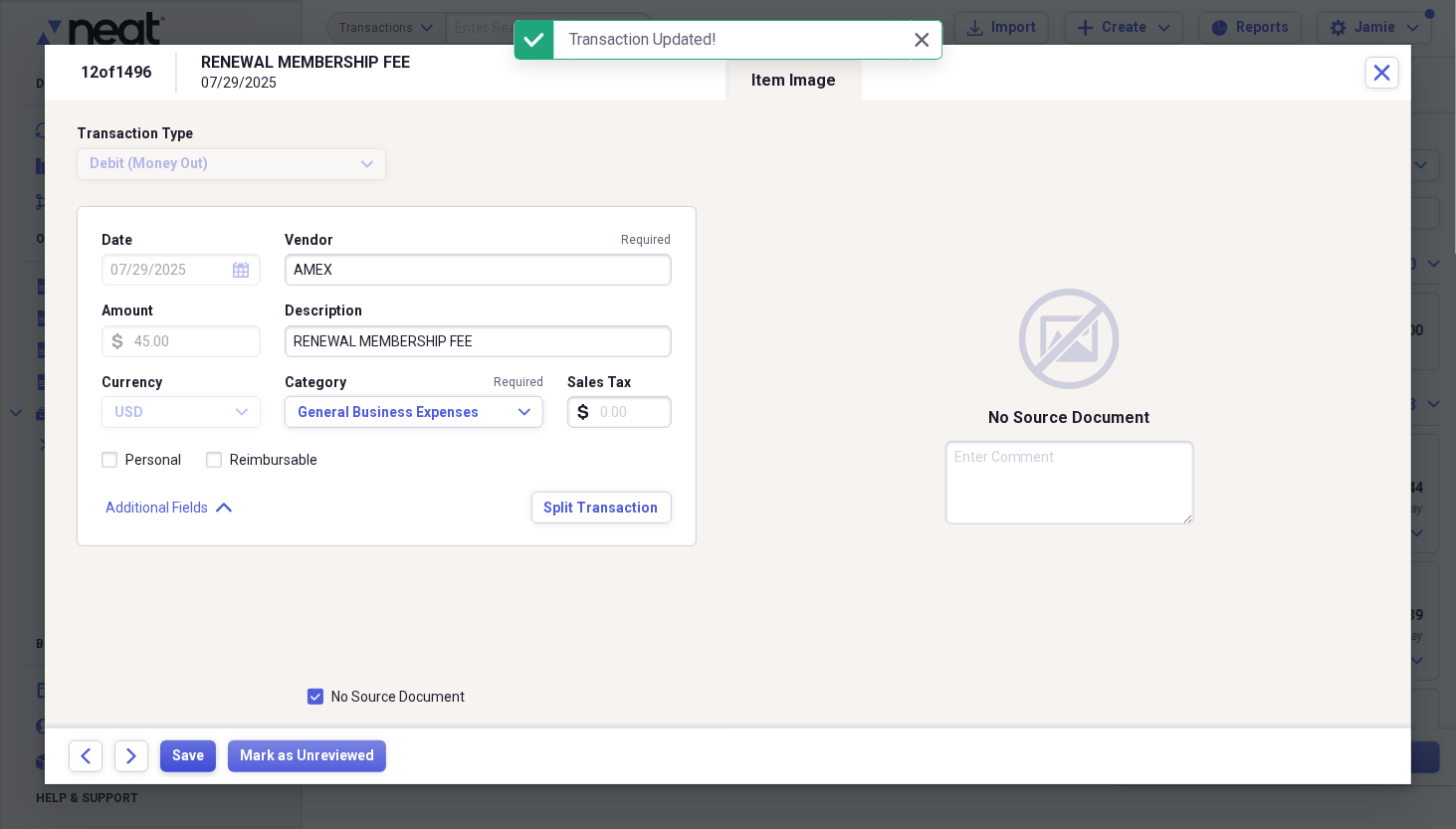 click on "Save" at bounding box center (188, 756) 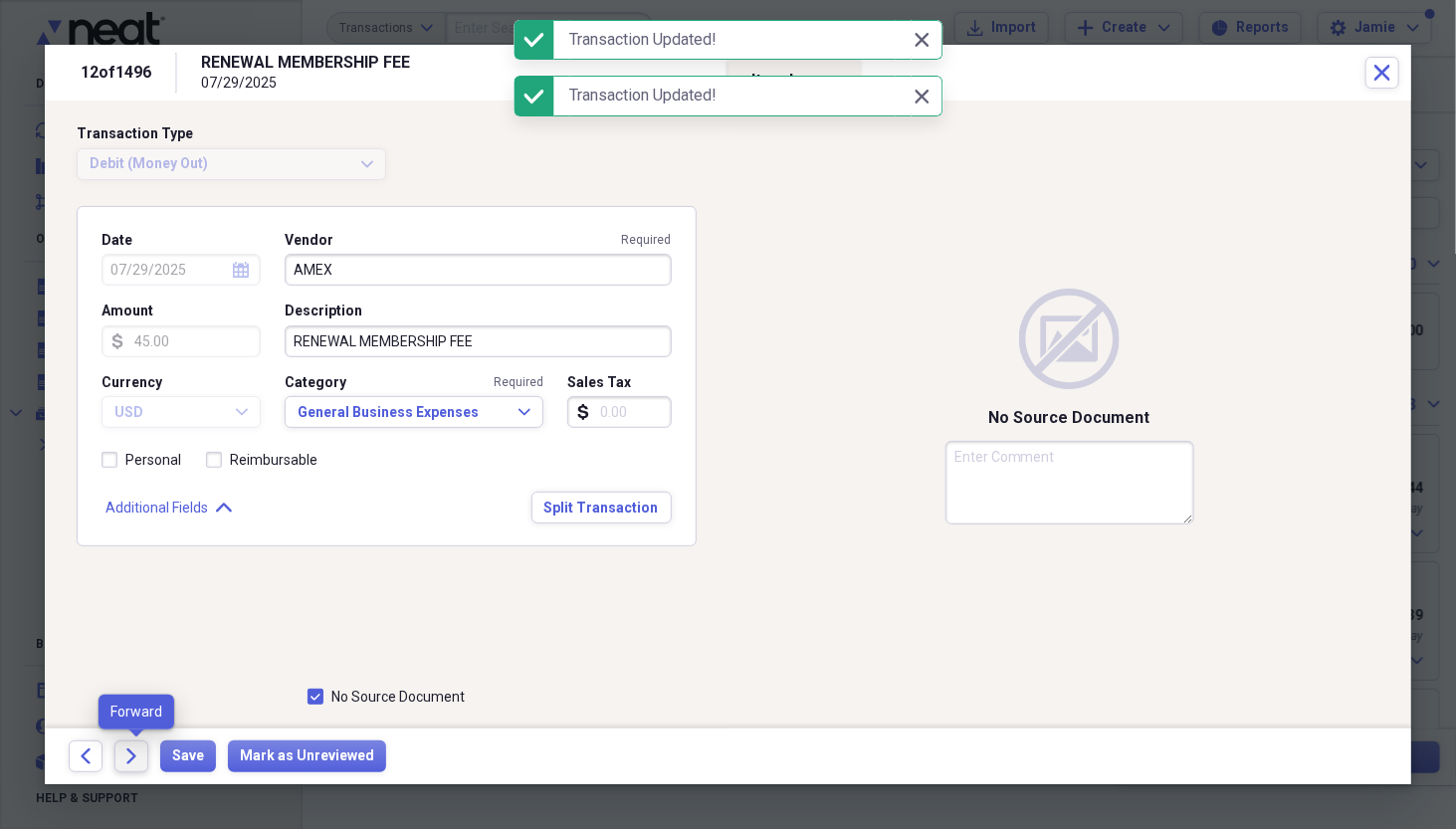click on "Forward" 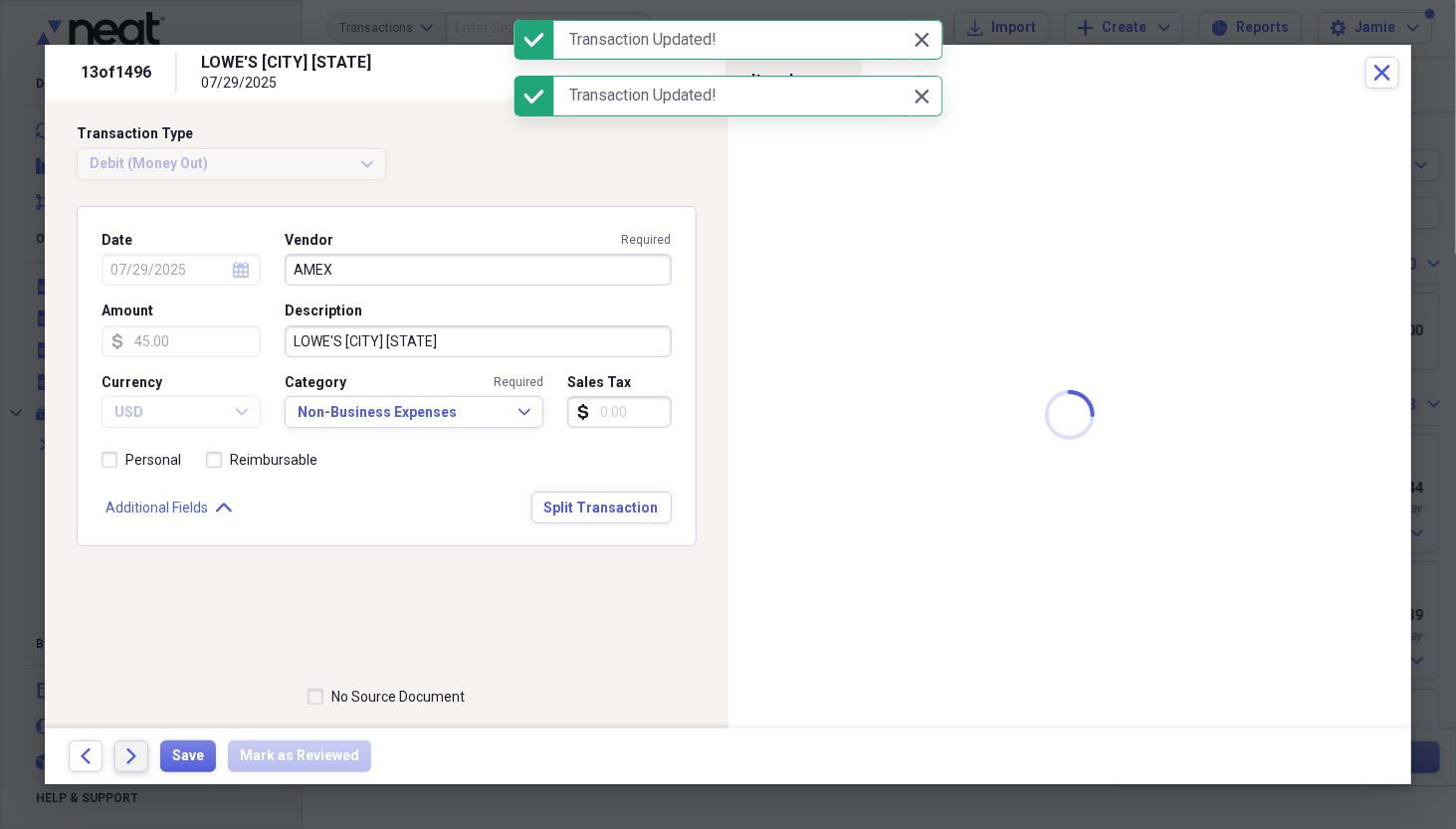 type on "Lowe's" 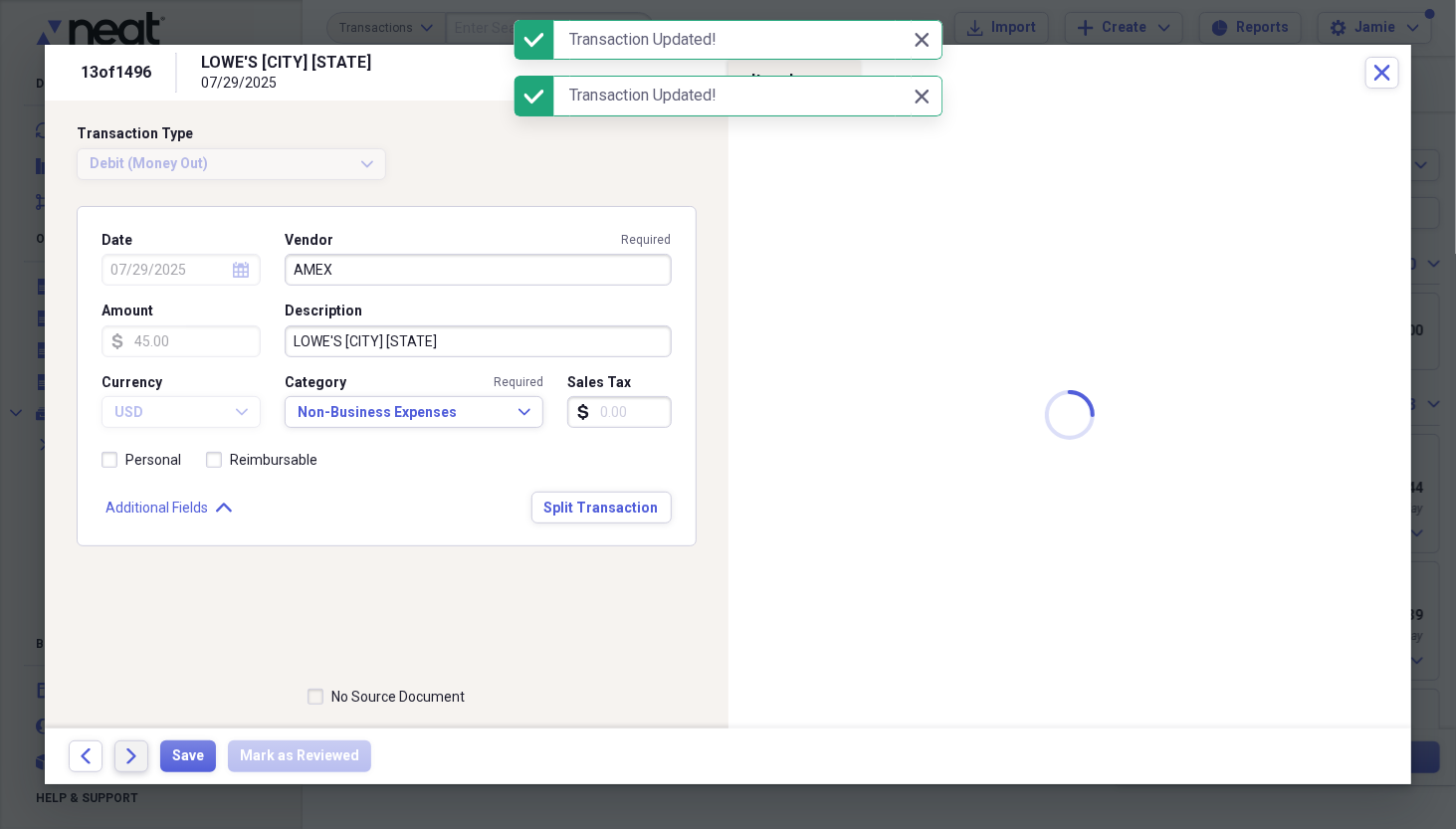 type on "37.19" 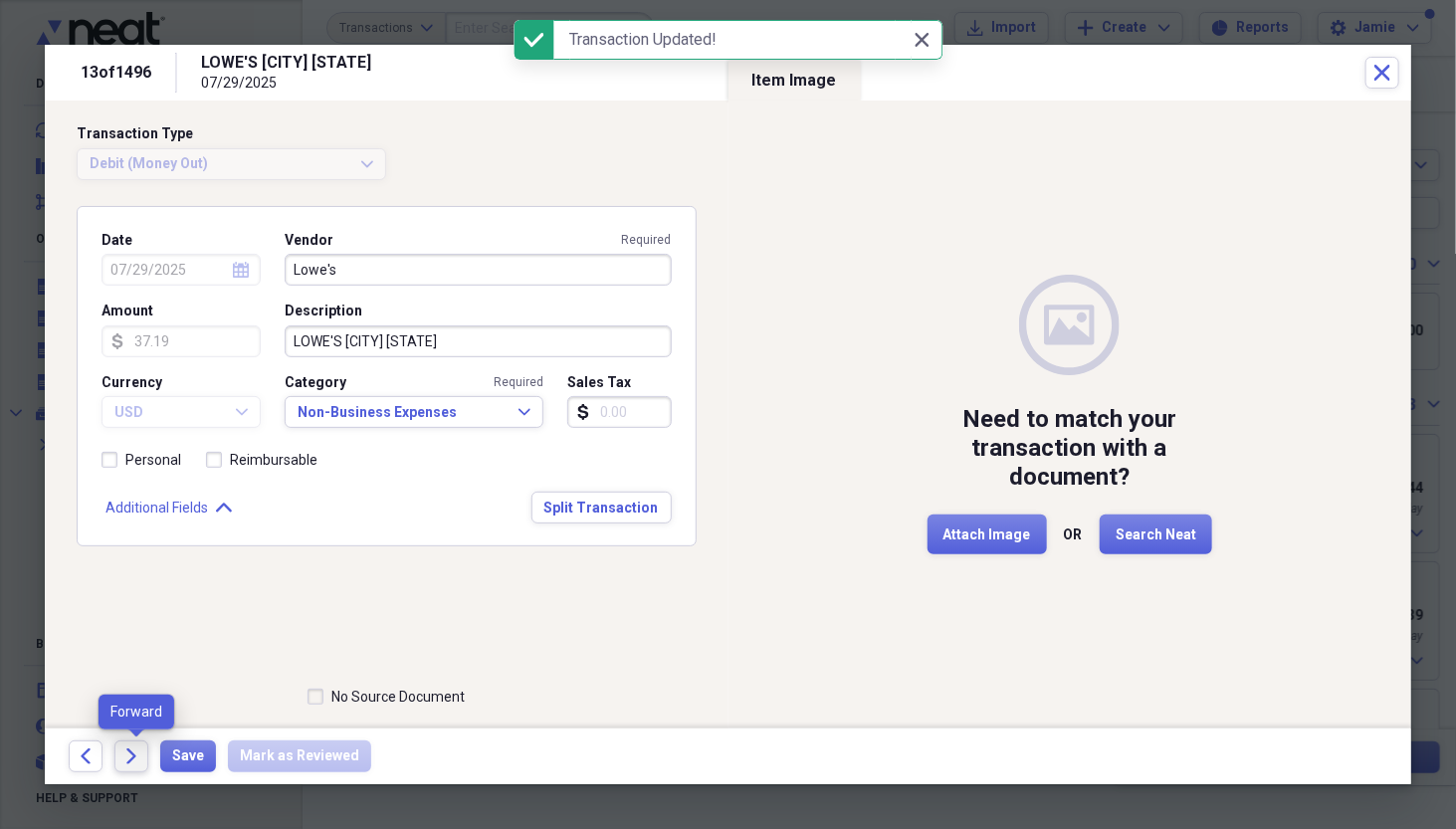 click on "Forward" at bounding box center [131, 756] 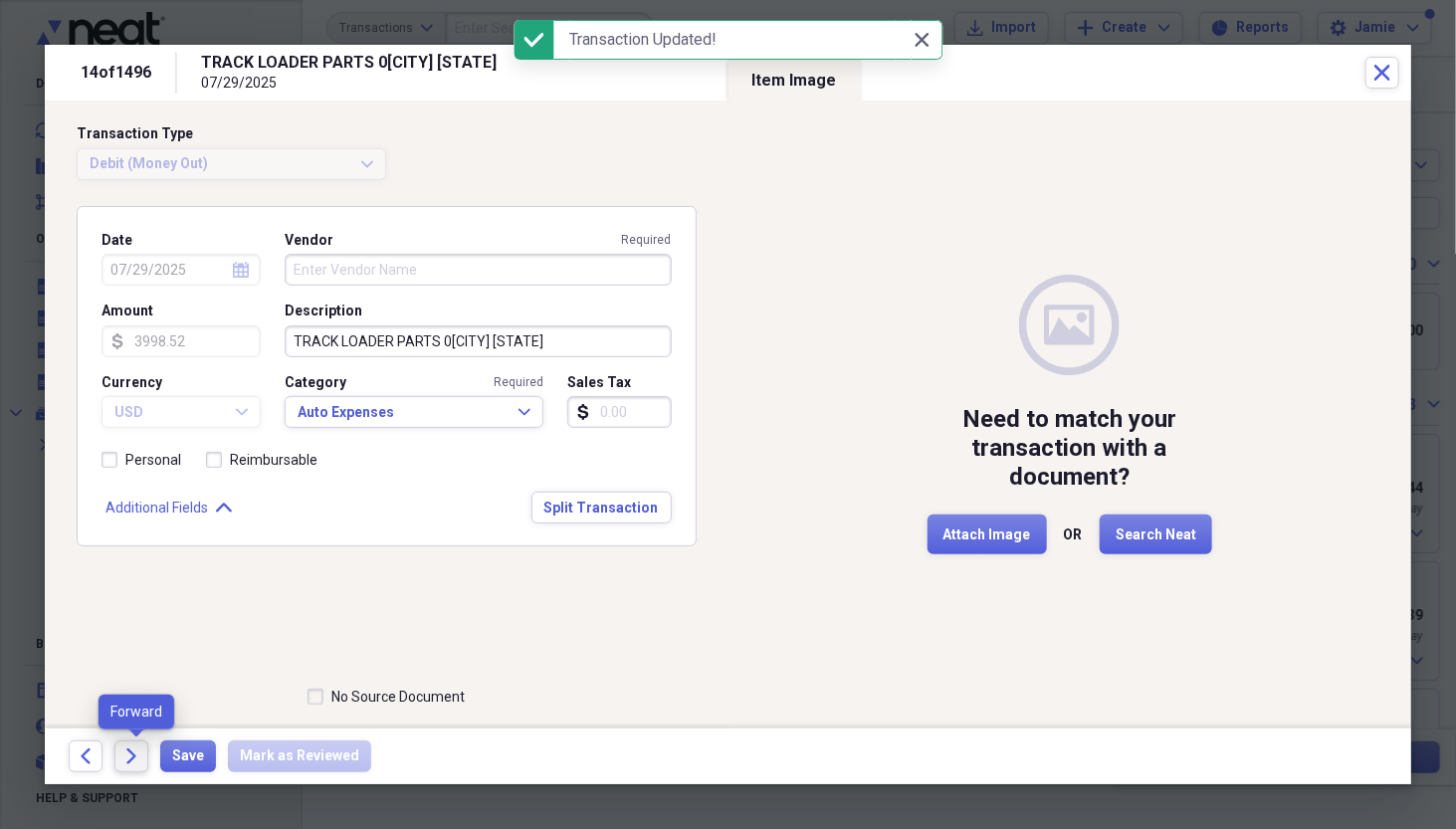 click on "Forward" at bounding box center [131, 756] 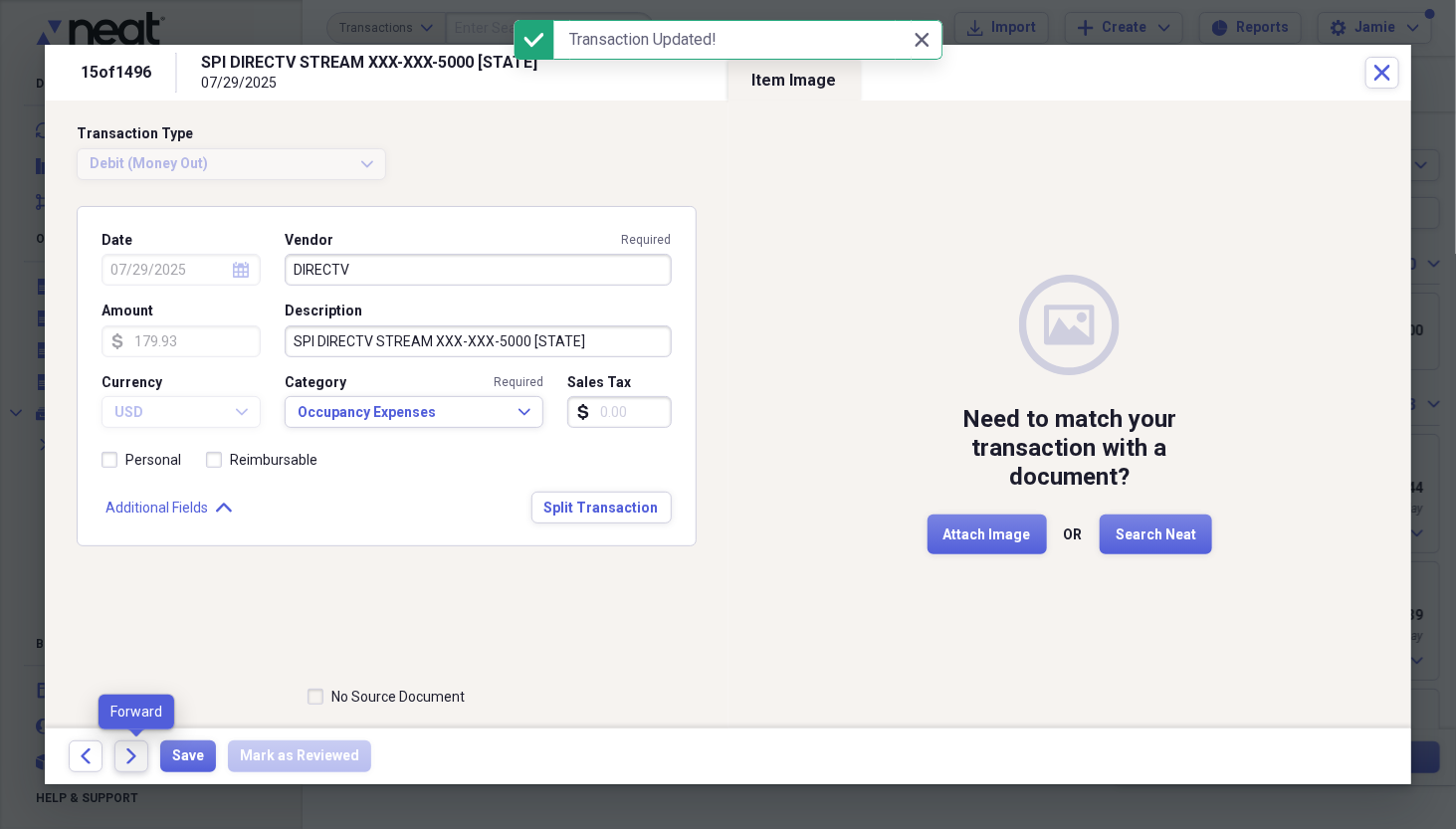 click on "Forward" at bounding box center [131, 756] 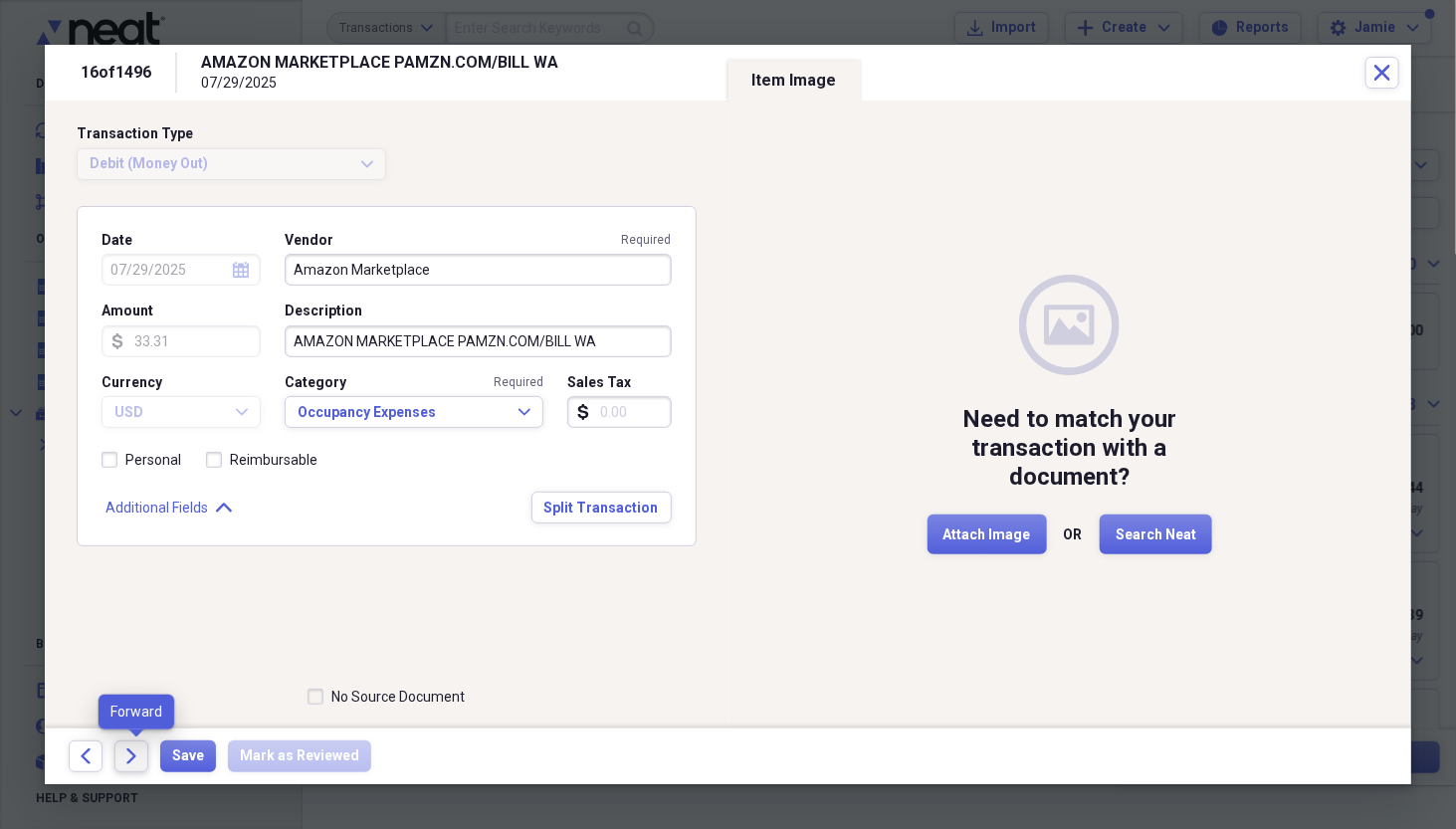 click on "Forward" at bounding box center (131, 756) 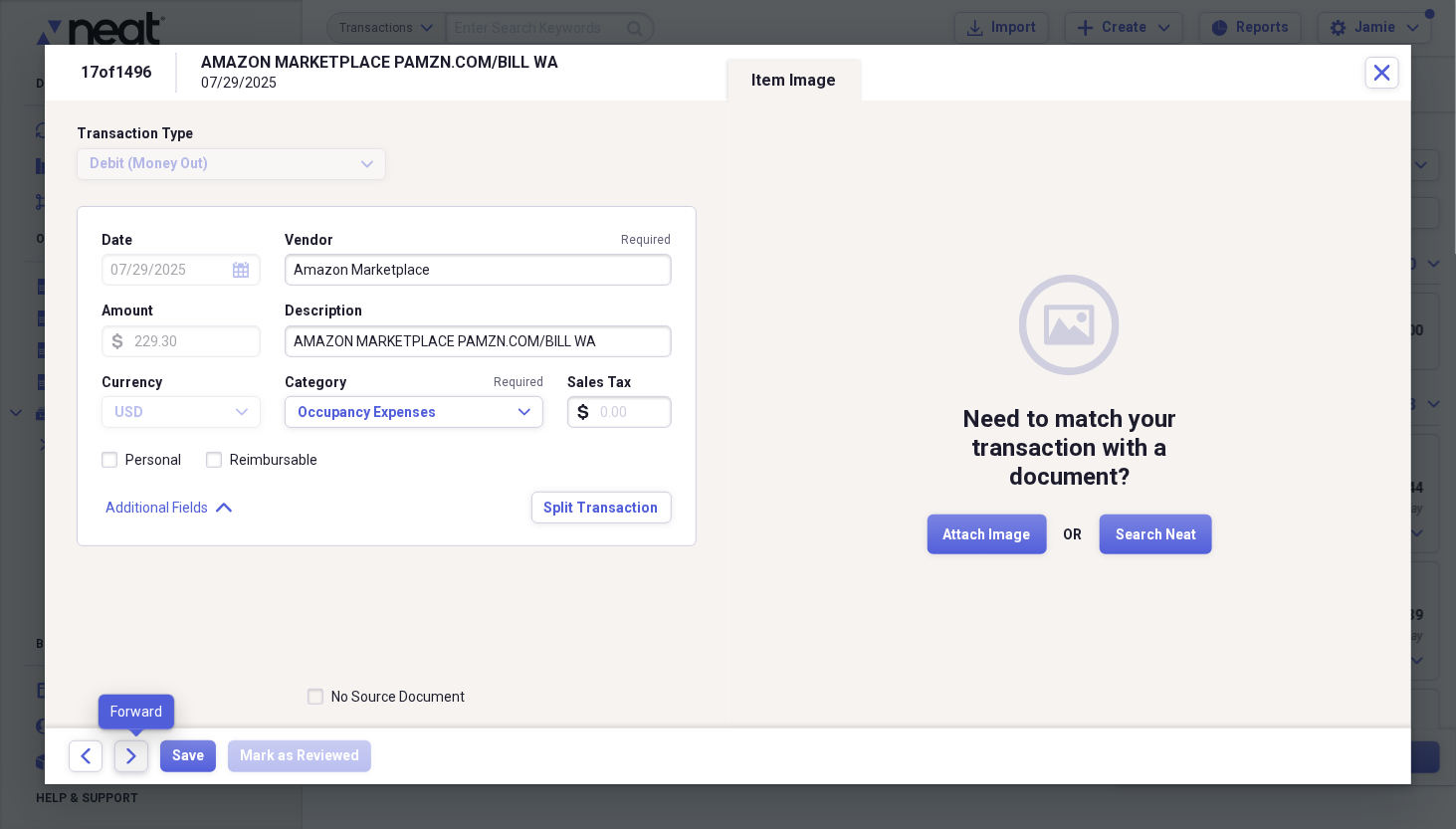 click on "Forward" at bounding box center (131, 756) 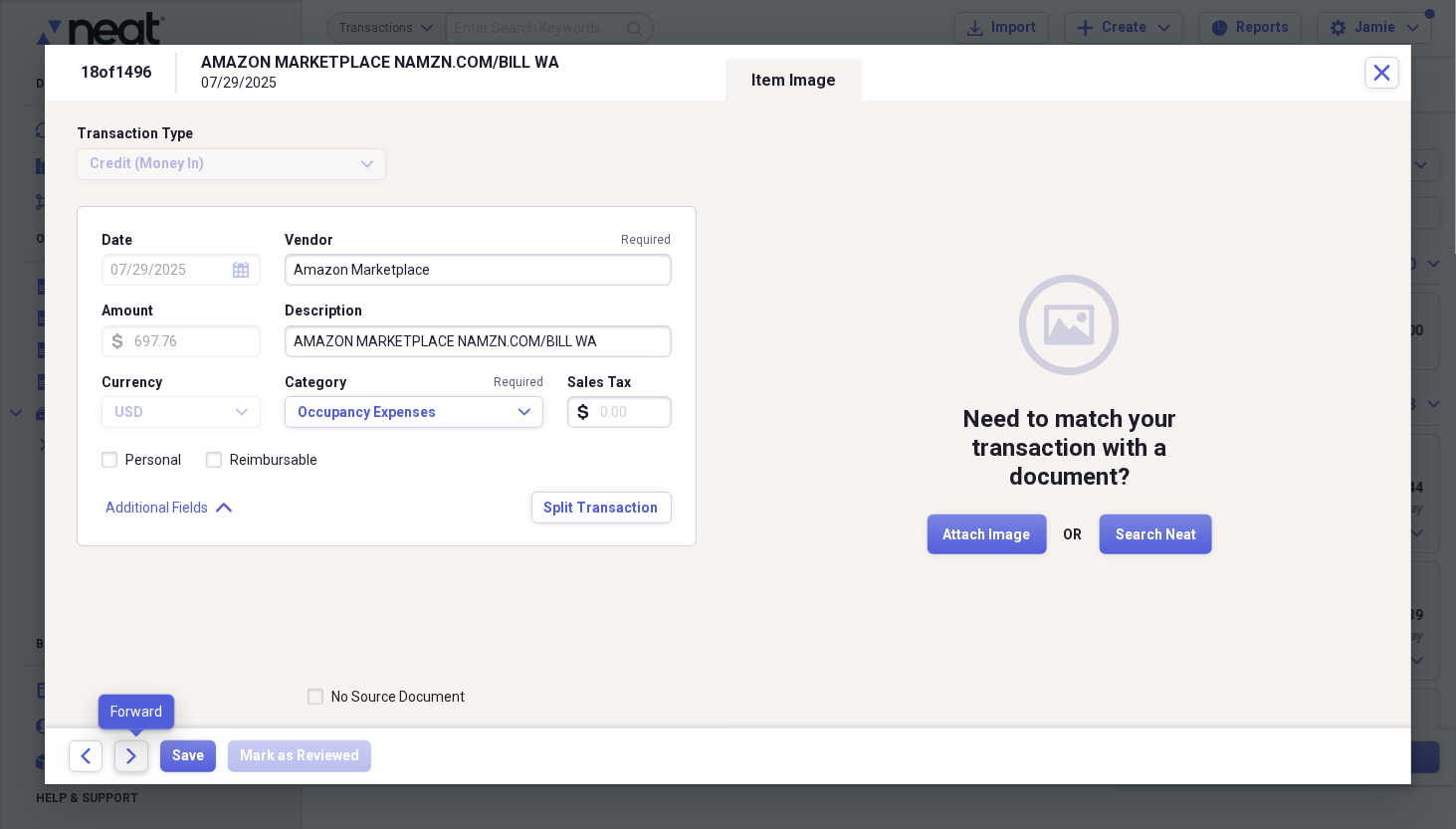 click on "Forward" at bounding box center [131, 756] 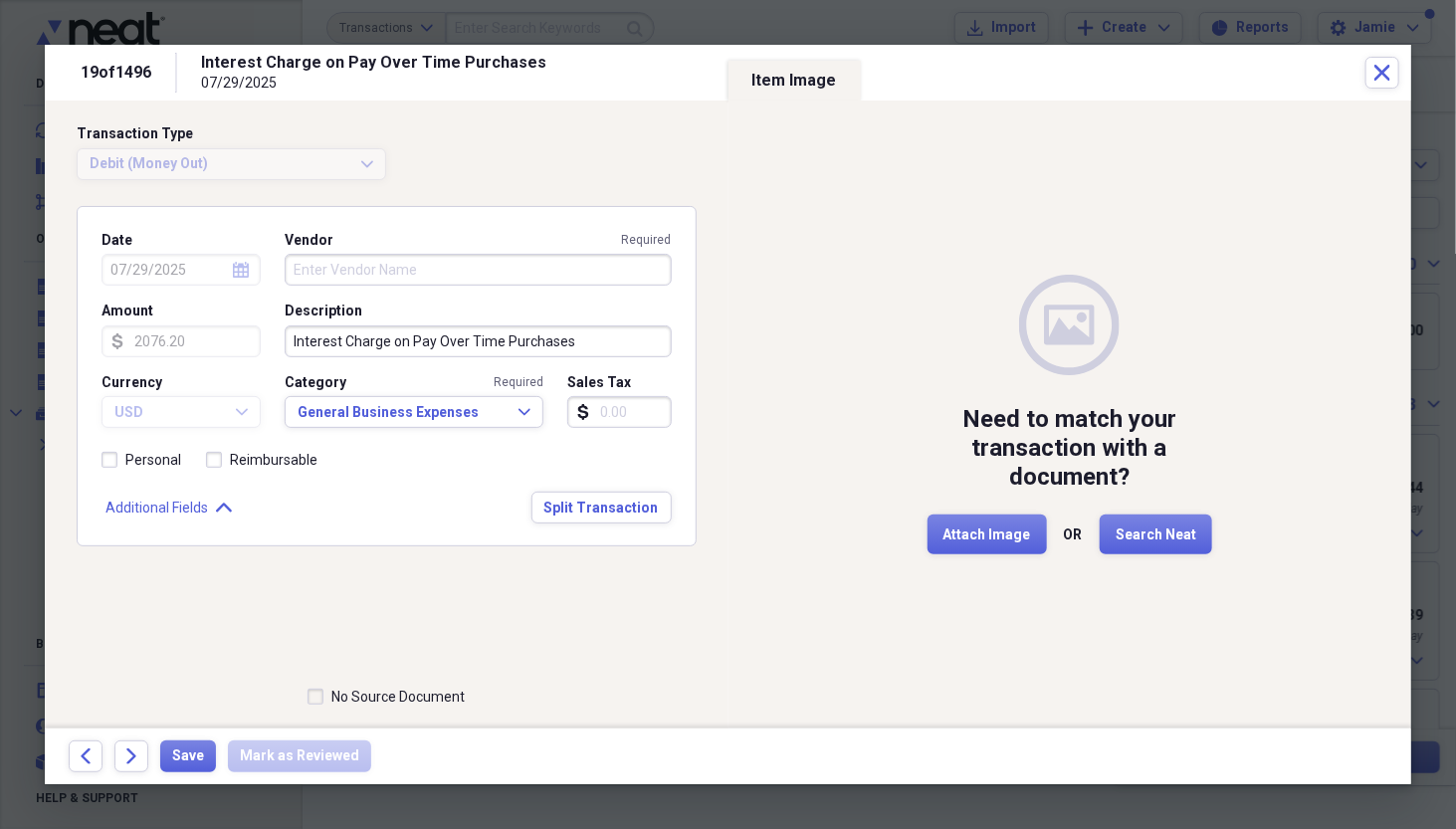 click on "Vendor Required" at bounding box center (478, 270) 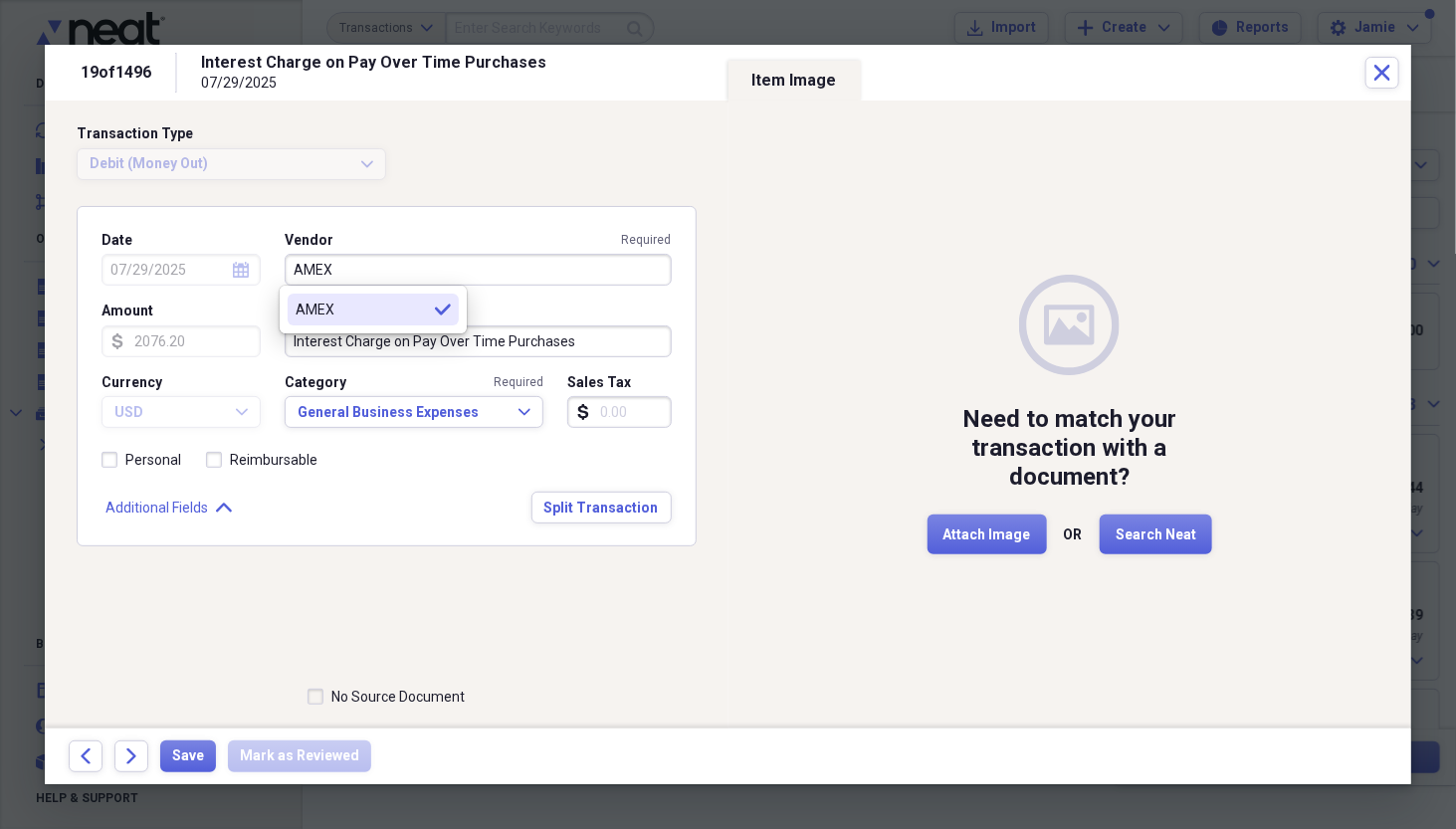 type on "AMEX" 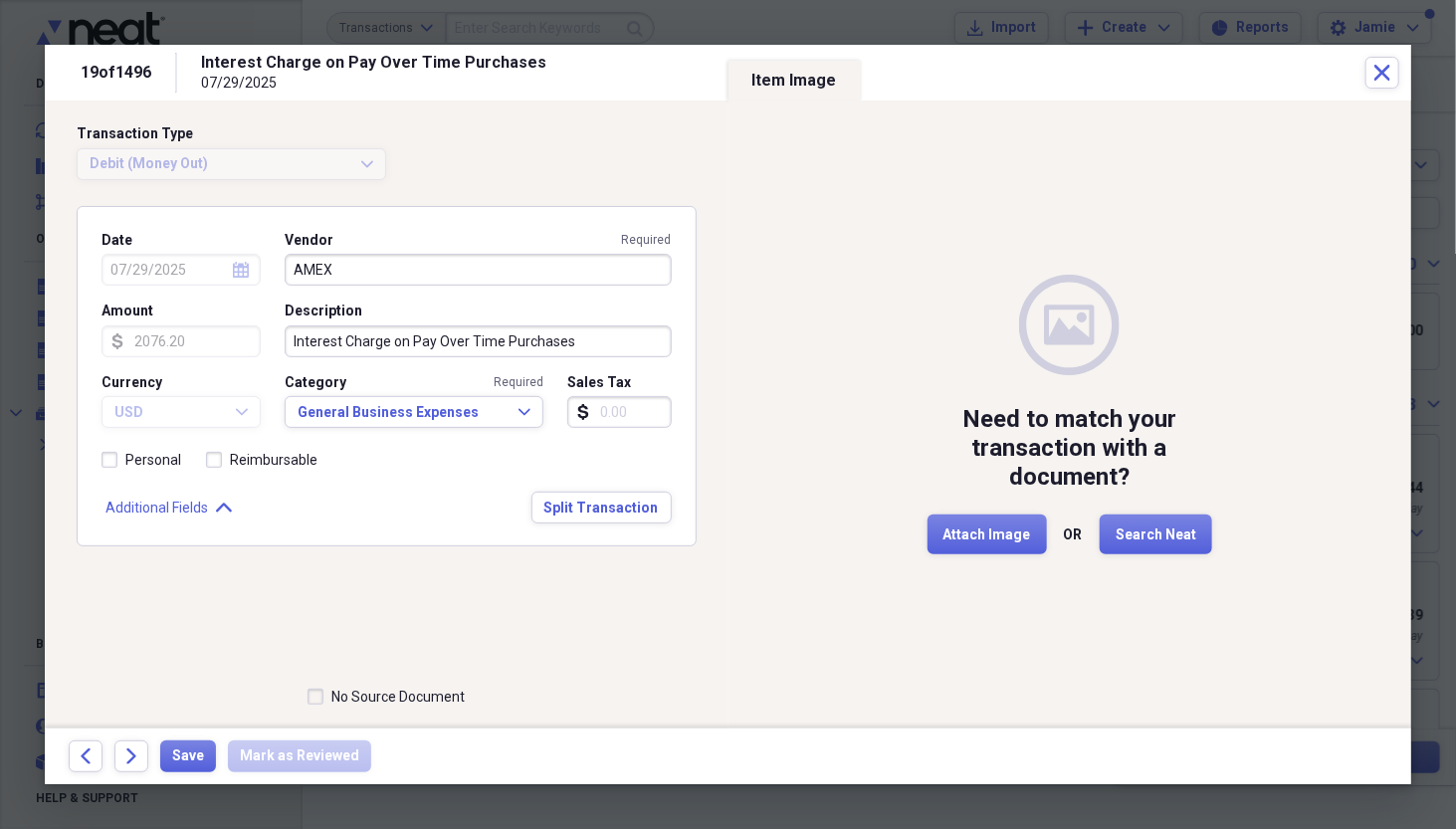 click on "No Source Document" at bounding box center [386, 697] 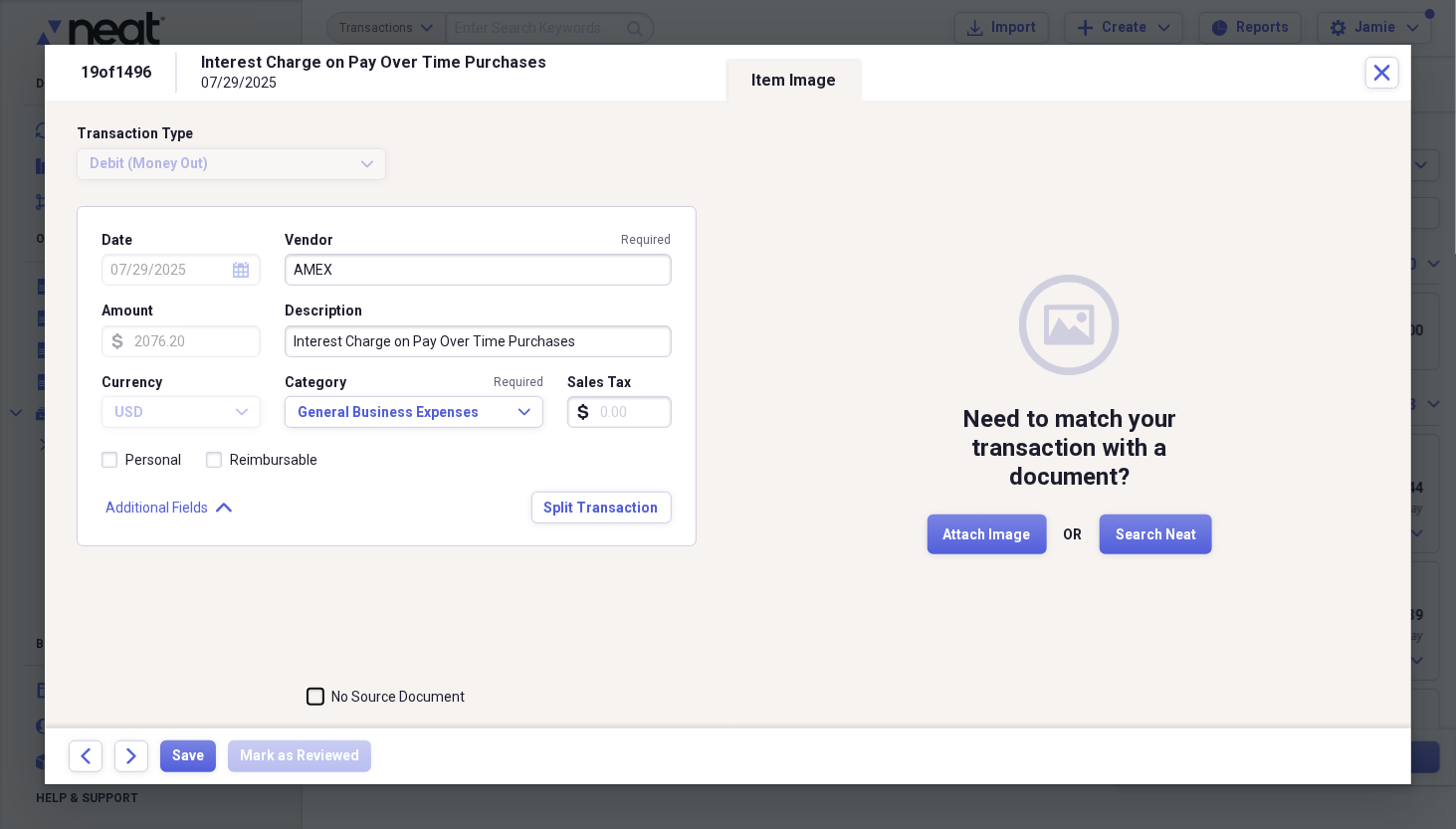 click on "No Source Document" at bounding box center (308, 697) 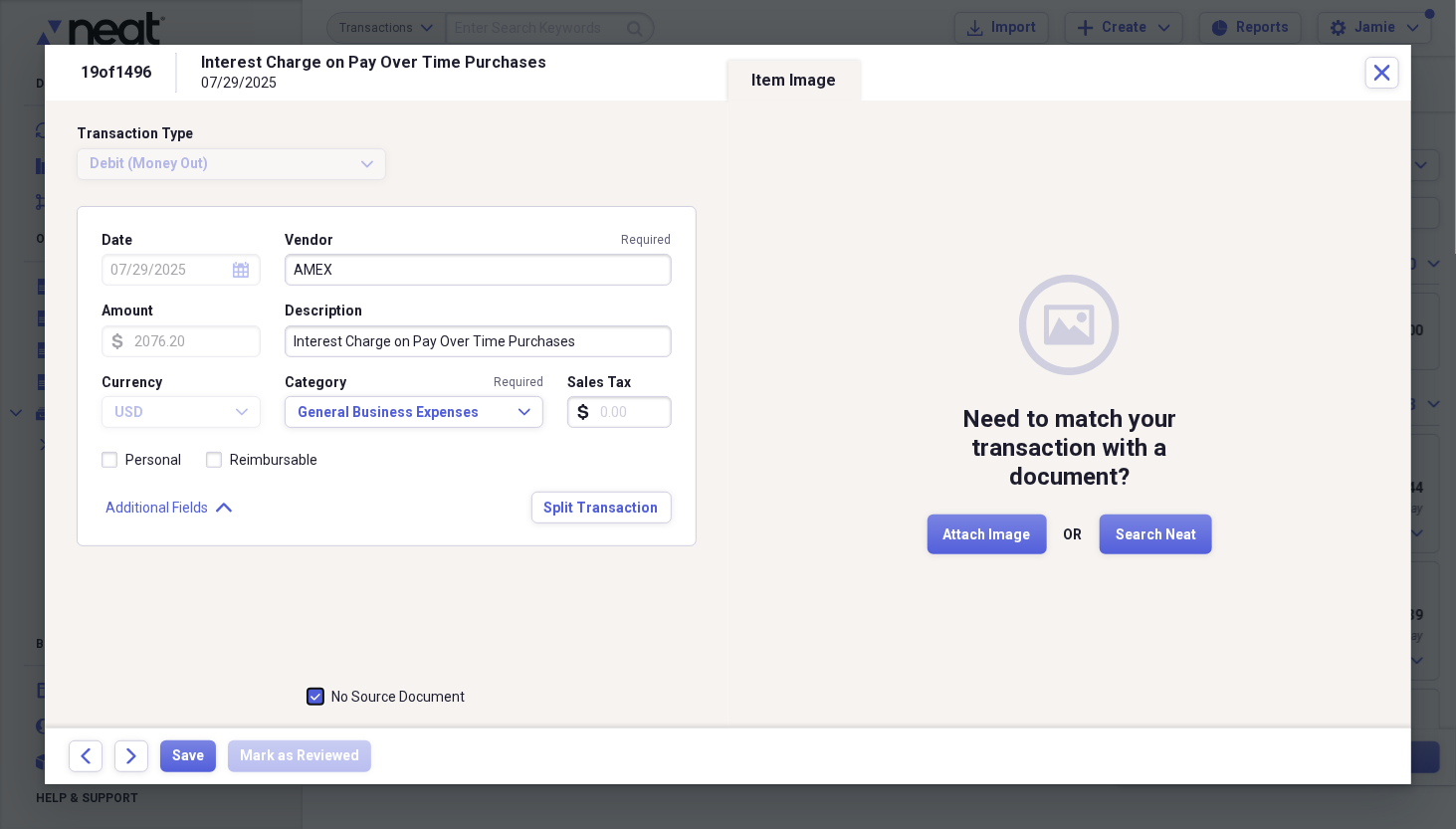 checkbox on "true" 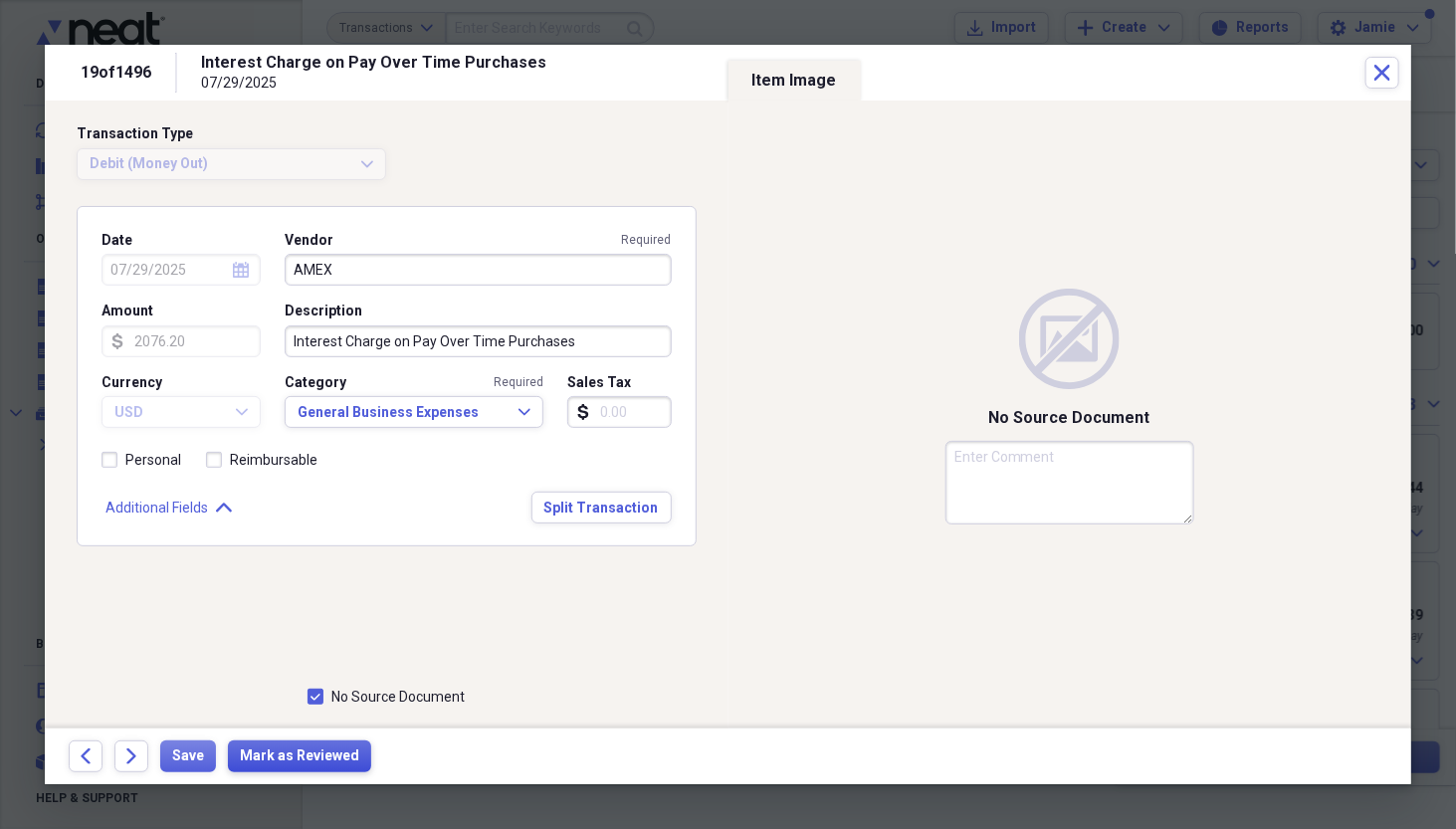 click on "Mark as Reviewed" at bounding box center (300, 756) 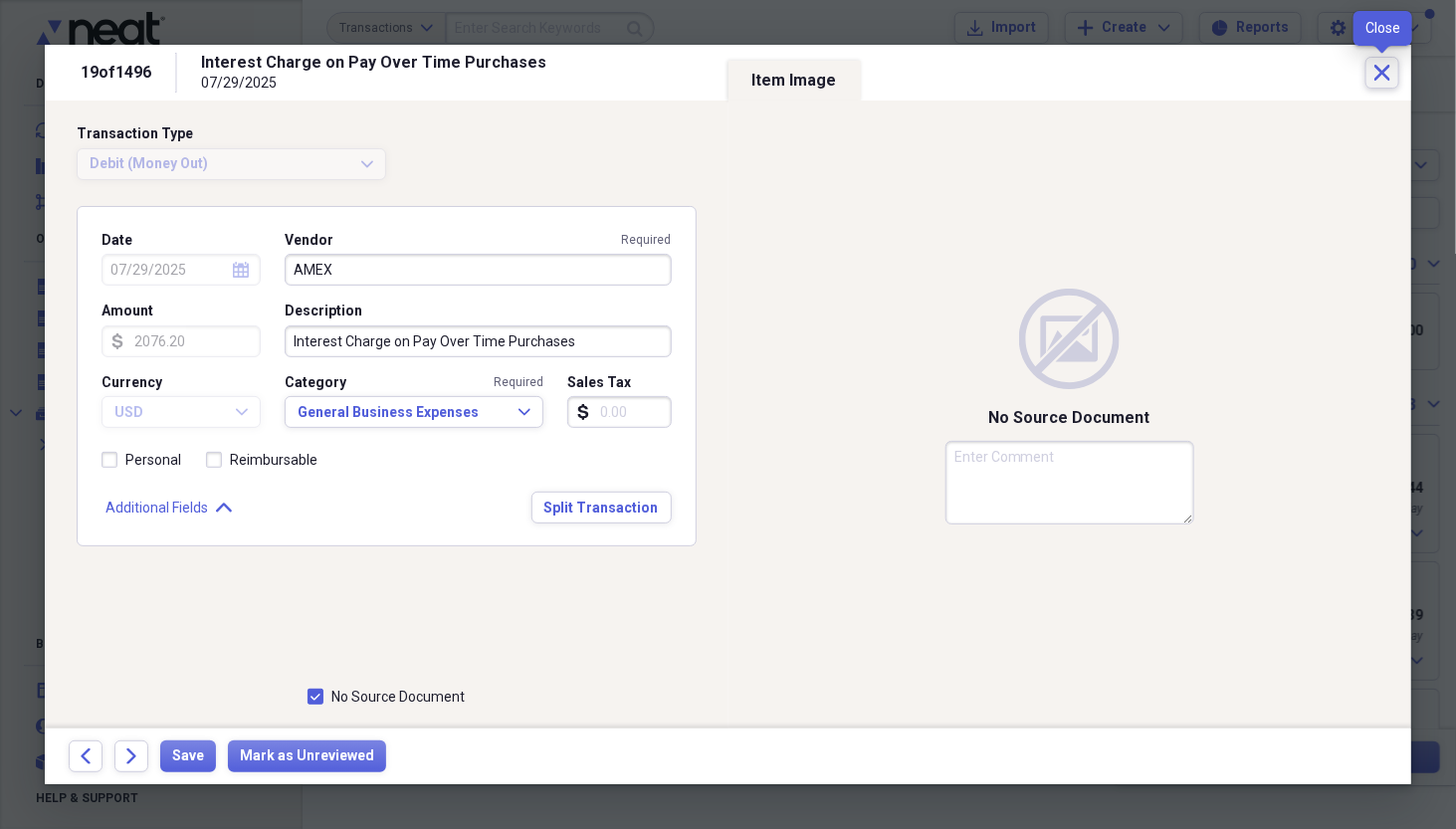 click on "Close" 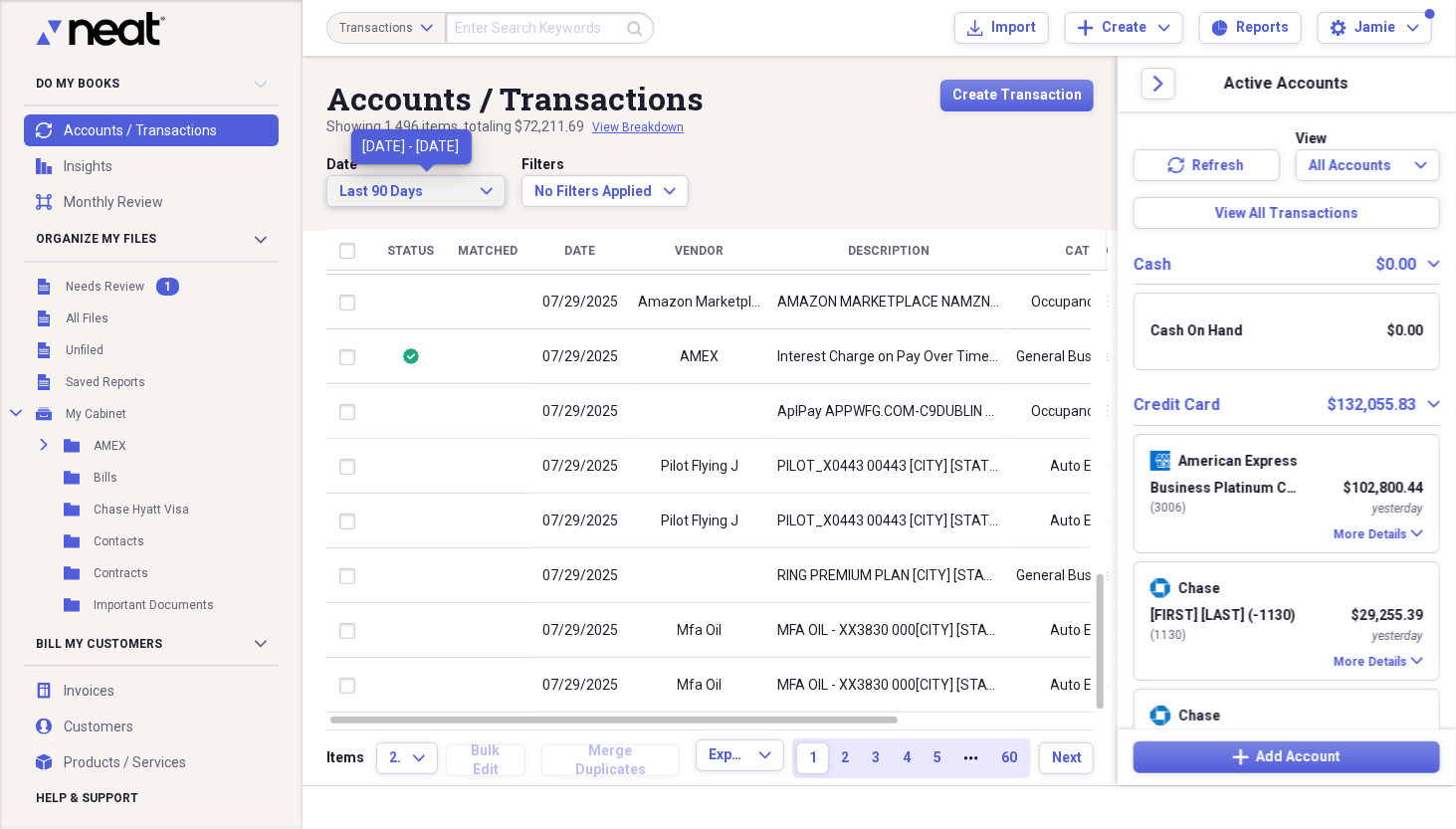 click on "Last 90 Days Expand" at bounding box center (416, 192) 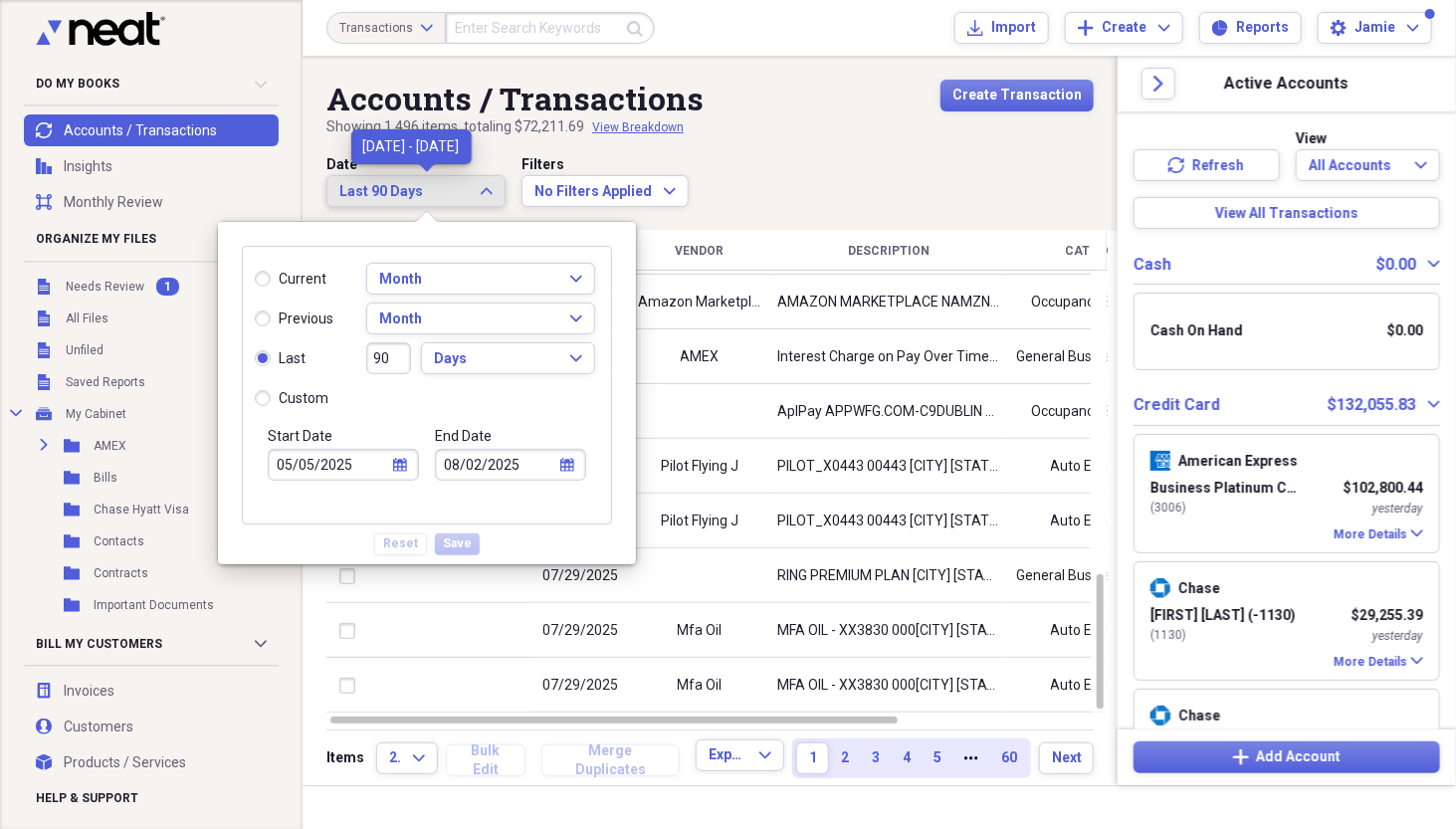 click on "Last 90 Days Expand" at bounding box center [416, 192] 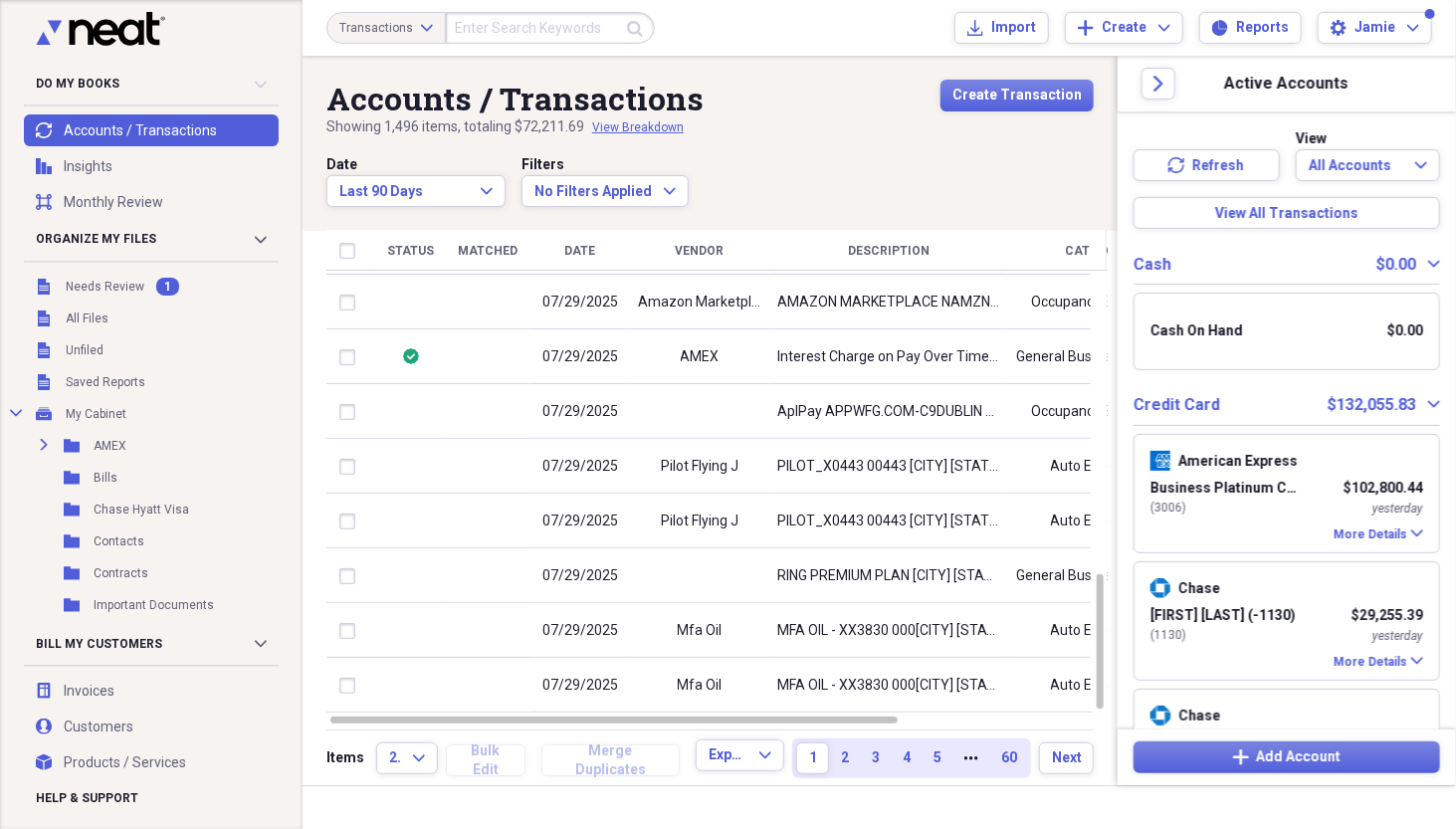 click on "Date" at bounding box center (580, 251) 